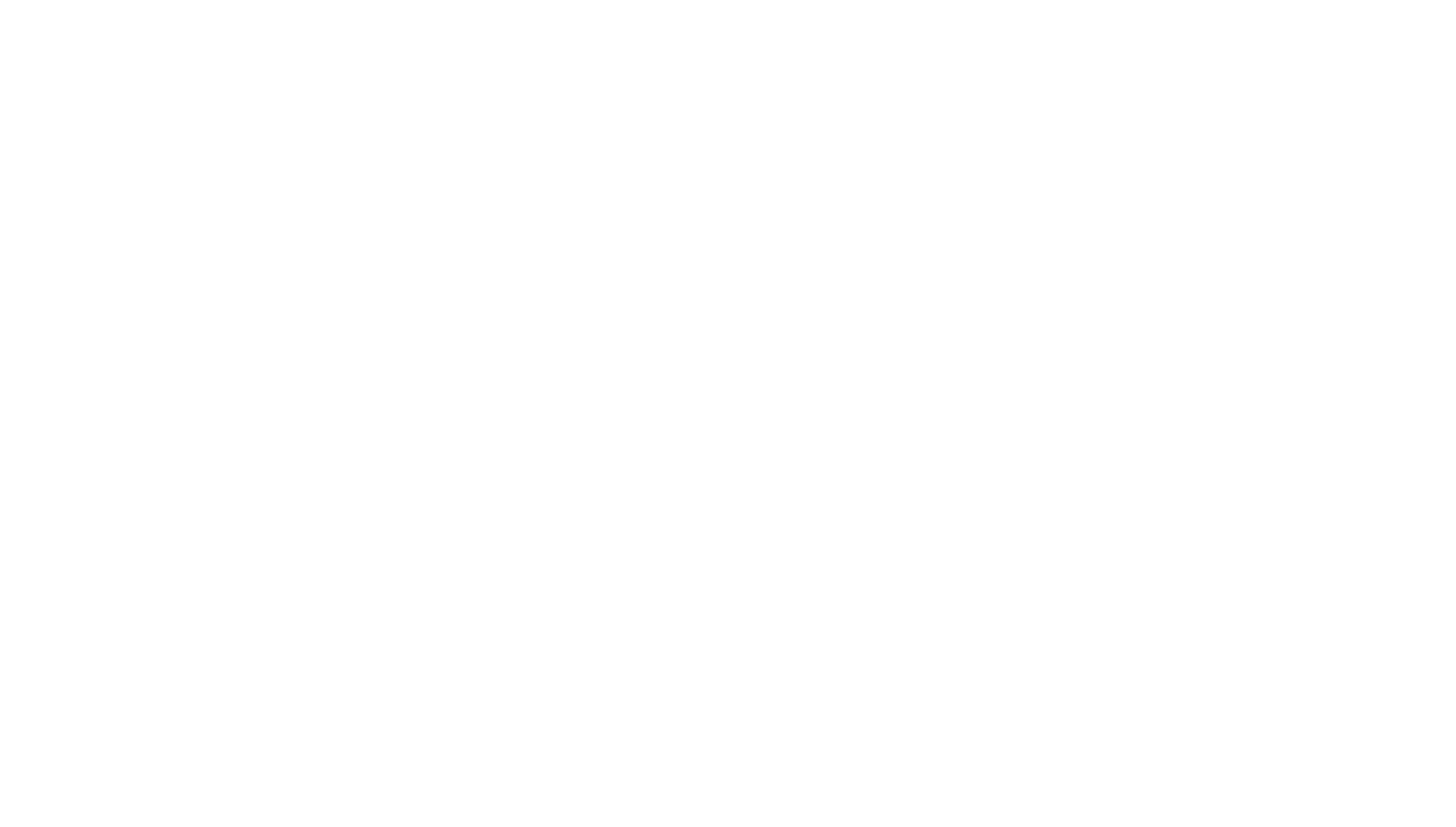 scroll, scrollTop: 0, scrollLeft: 0, axis: both 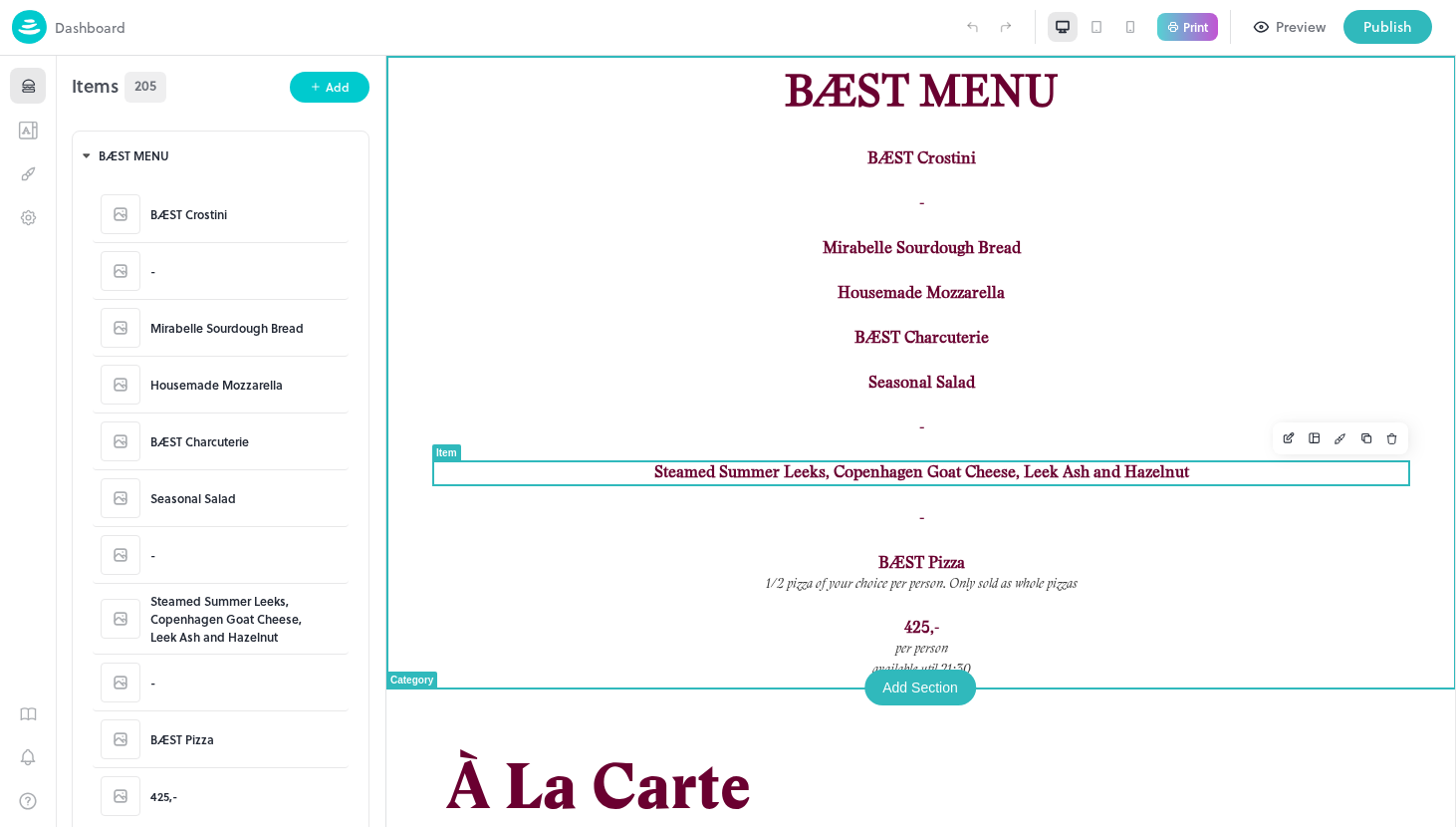 click on "Steamed Summer Leeks, Copenhagen Goat Cheese, Leek Ash and Hazelnut" at bounding box center [921, 472] 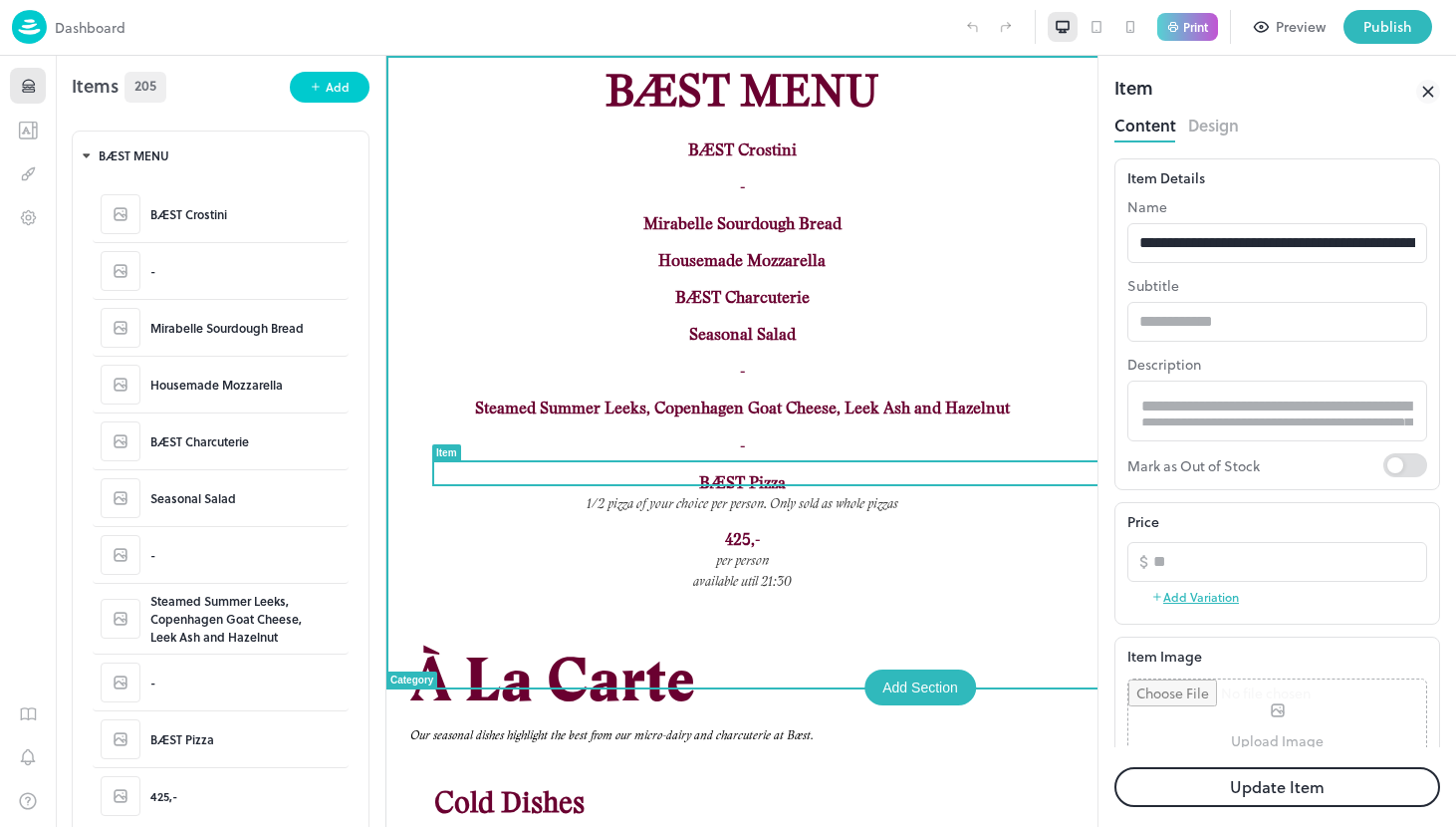 scroll, scrollTop: 0, scrollLeft: 0, axis: both 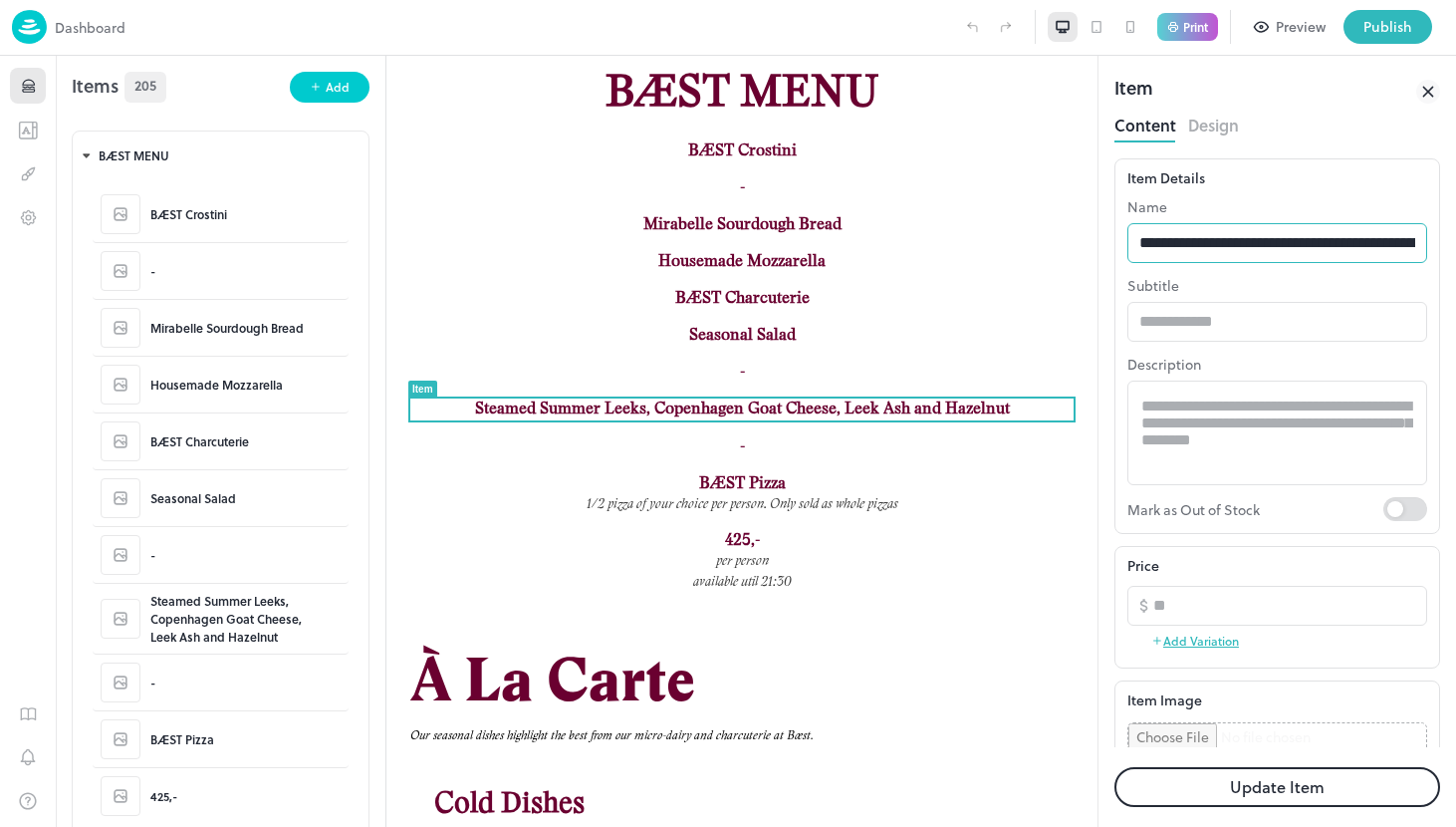 click on "**********" at bounding box center [1277, 243] 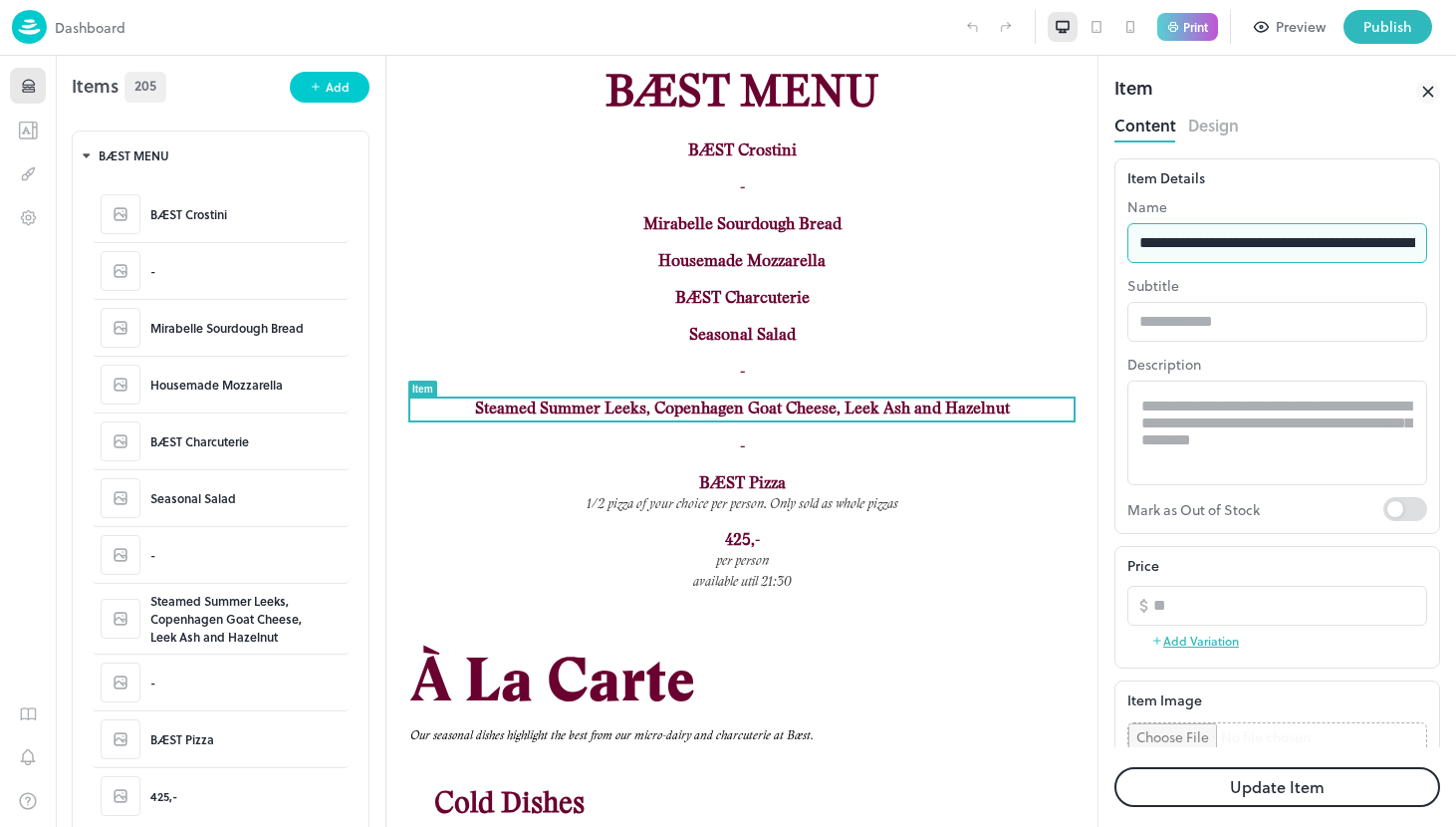click on "**********" at bounding box center [1277, 243] 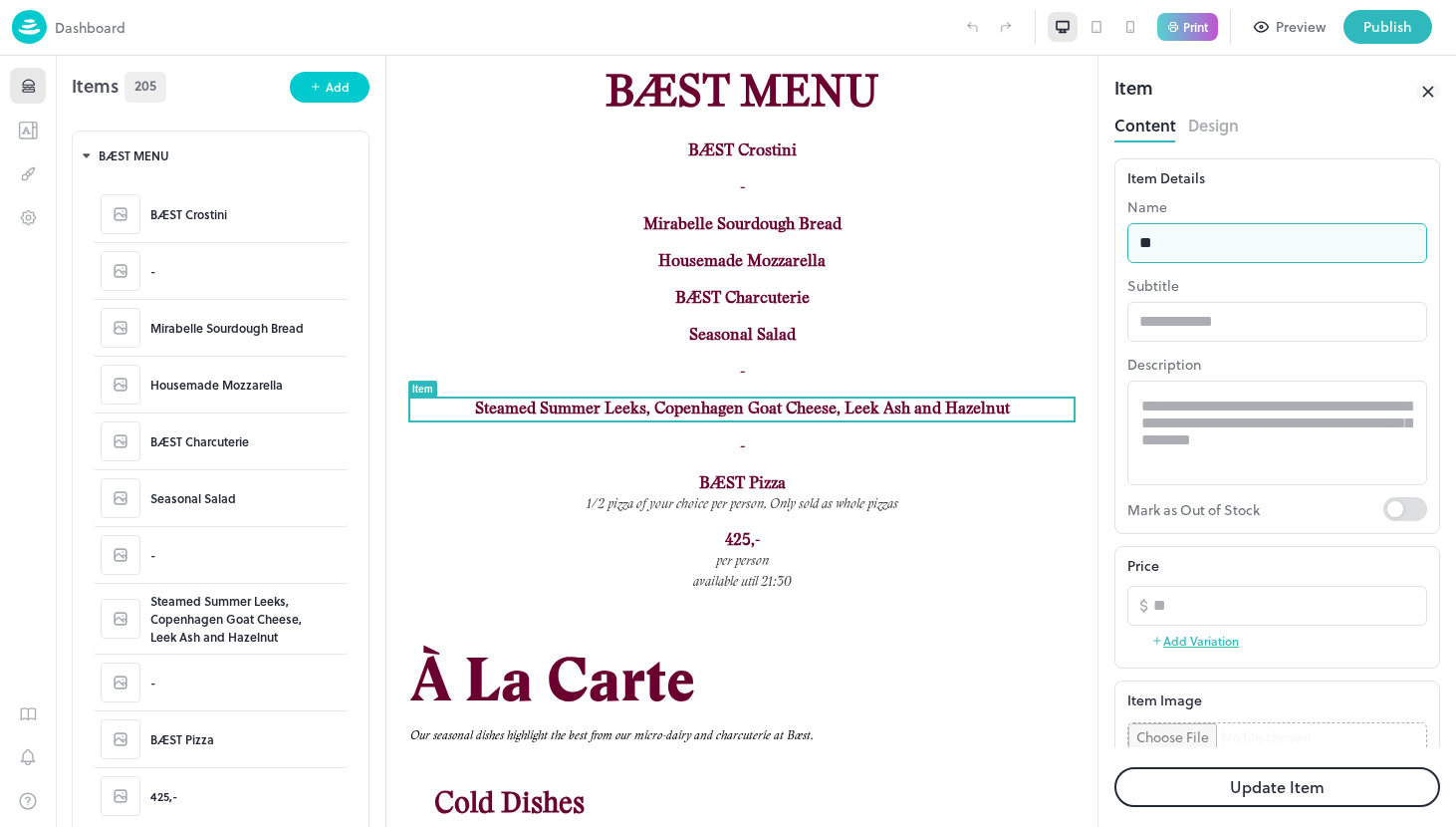 type on "**********" 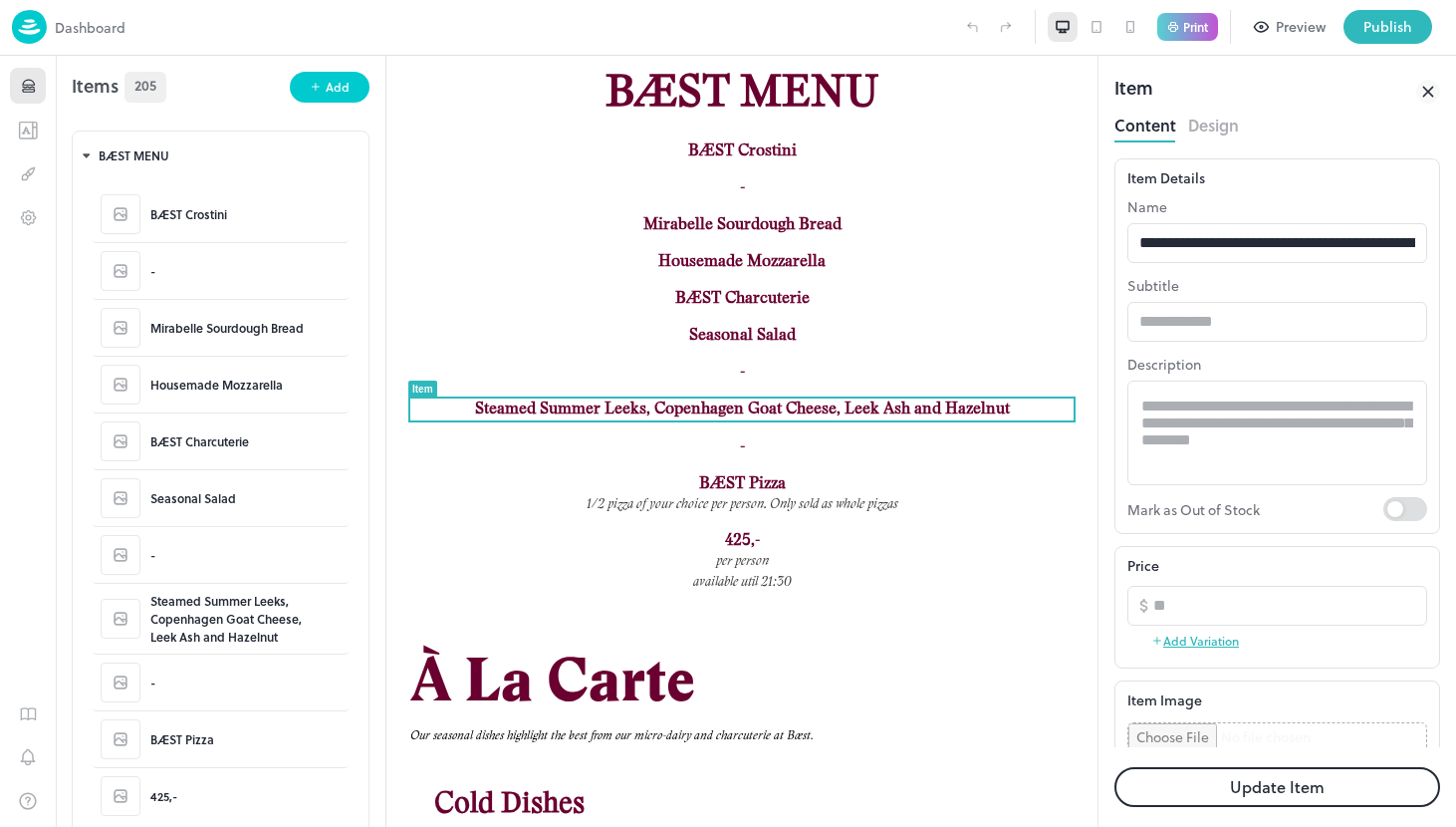 click on "Update Item" at bounding box center [1277, 787] 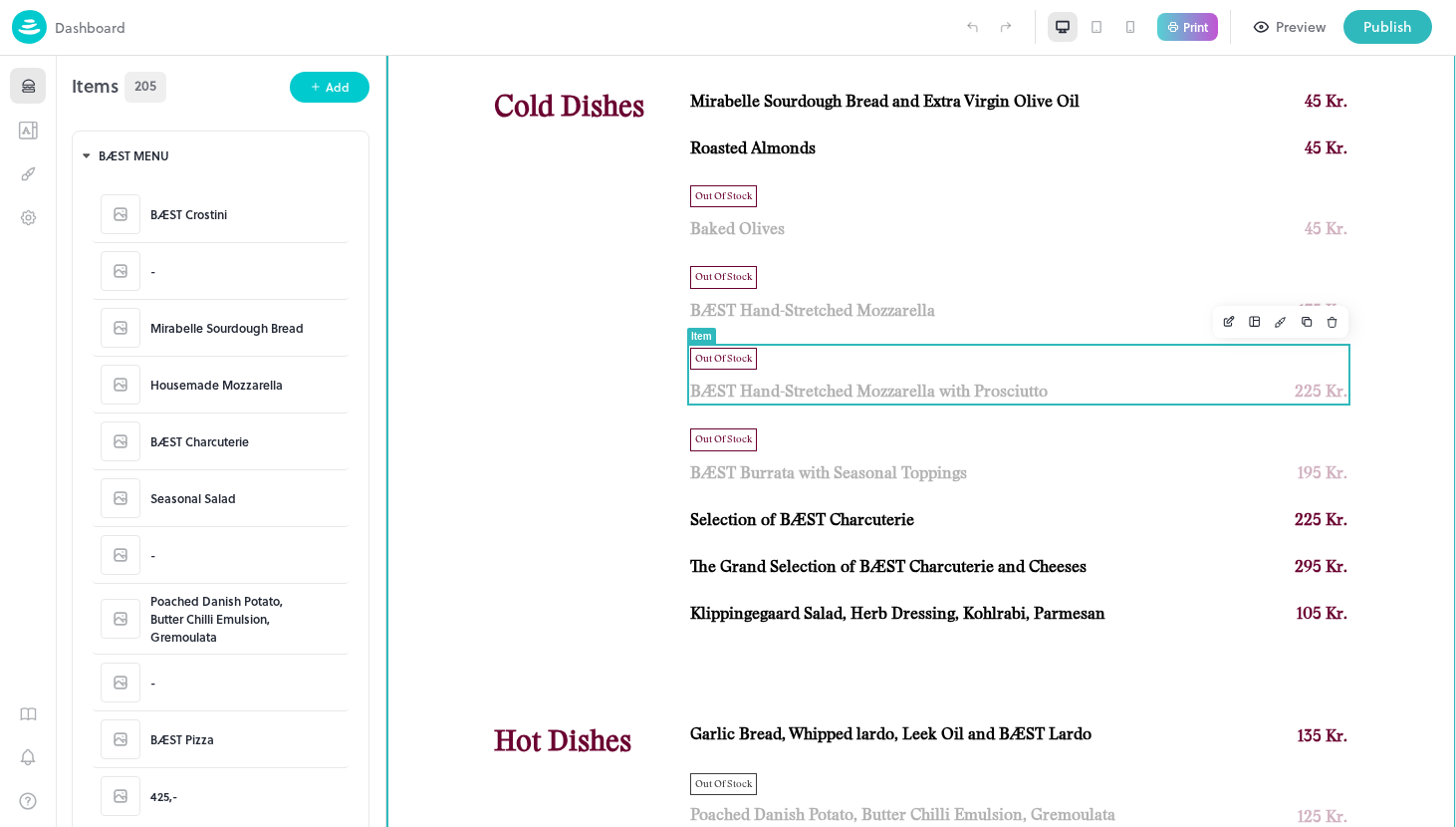 scroll, scrollTop: 867, scrollLeft: 0, axis: vertical 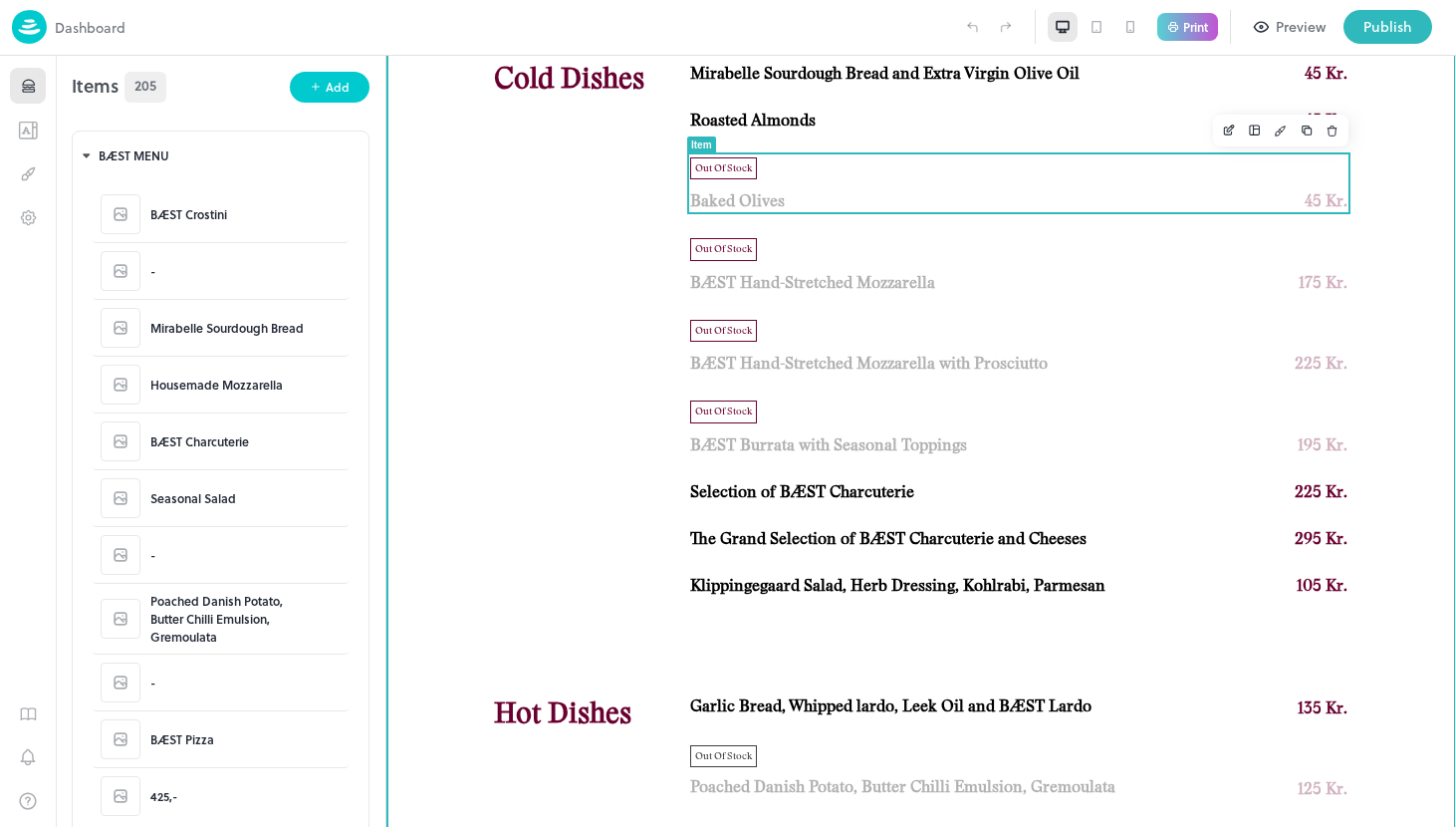 click on "Out Of Stock Baked Olives 45 Kr." at bounding box center (1019, 185) 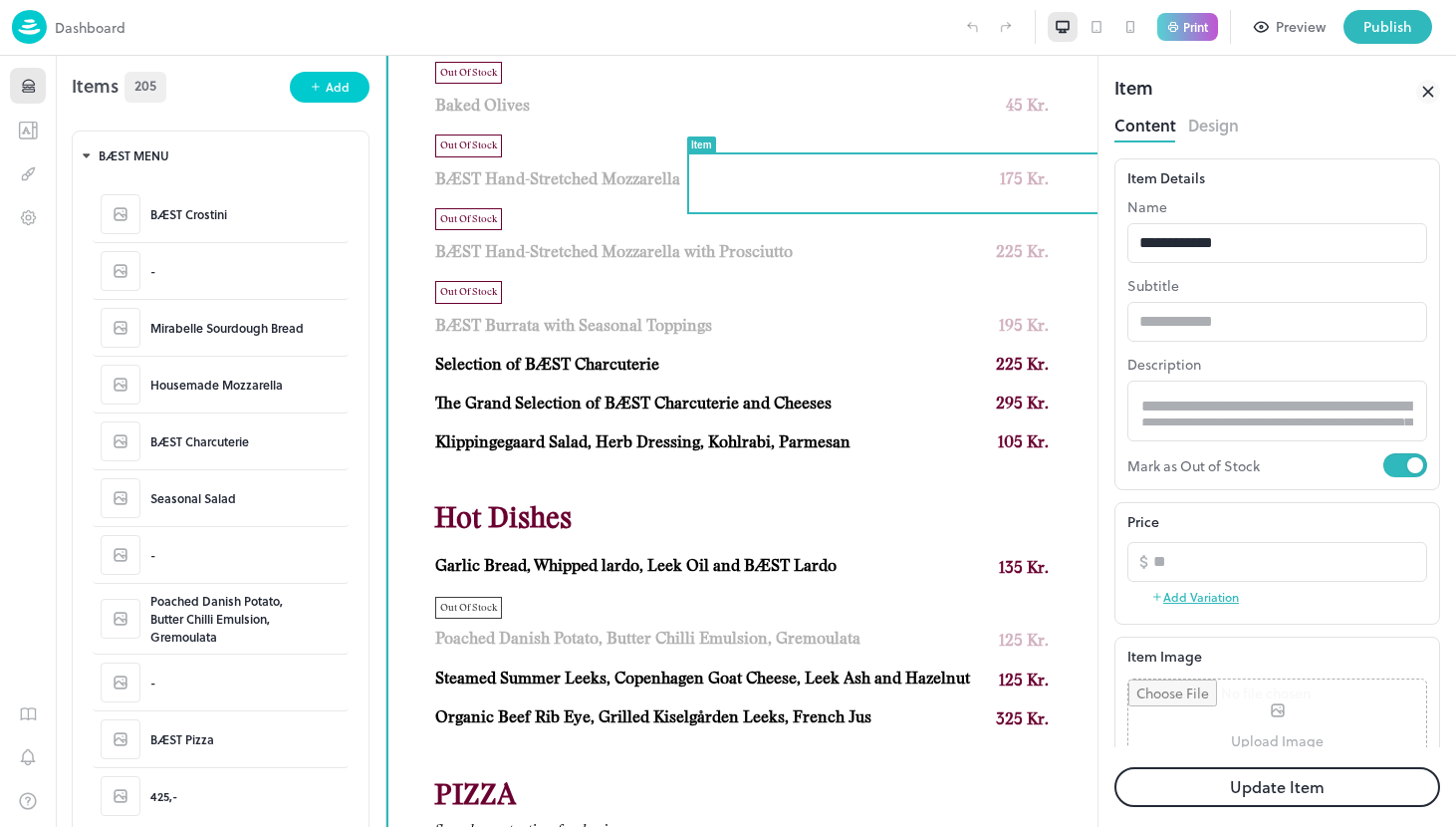 scroll, scrollTop: 0, scrollLeft: 0, axis: both 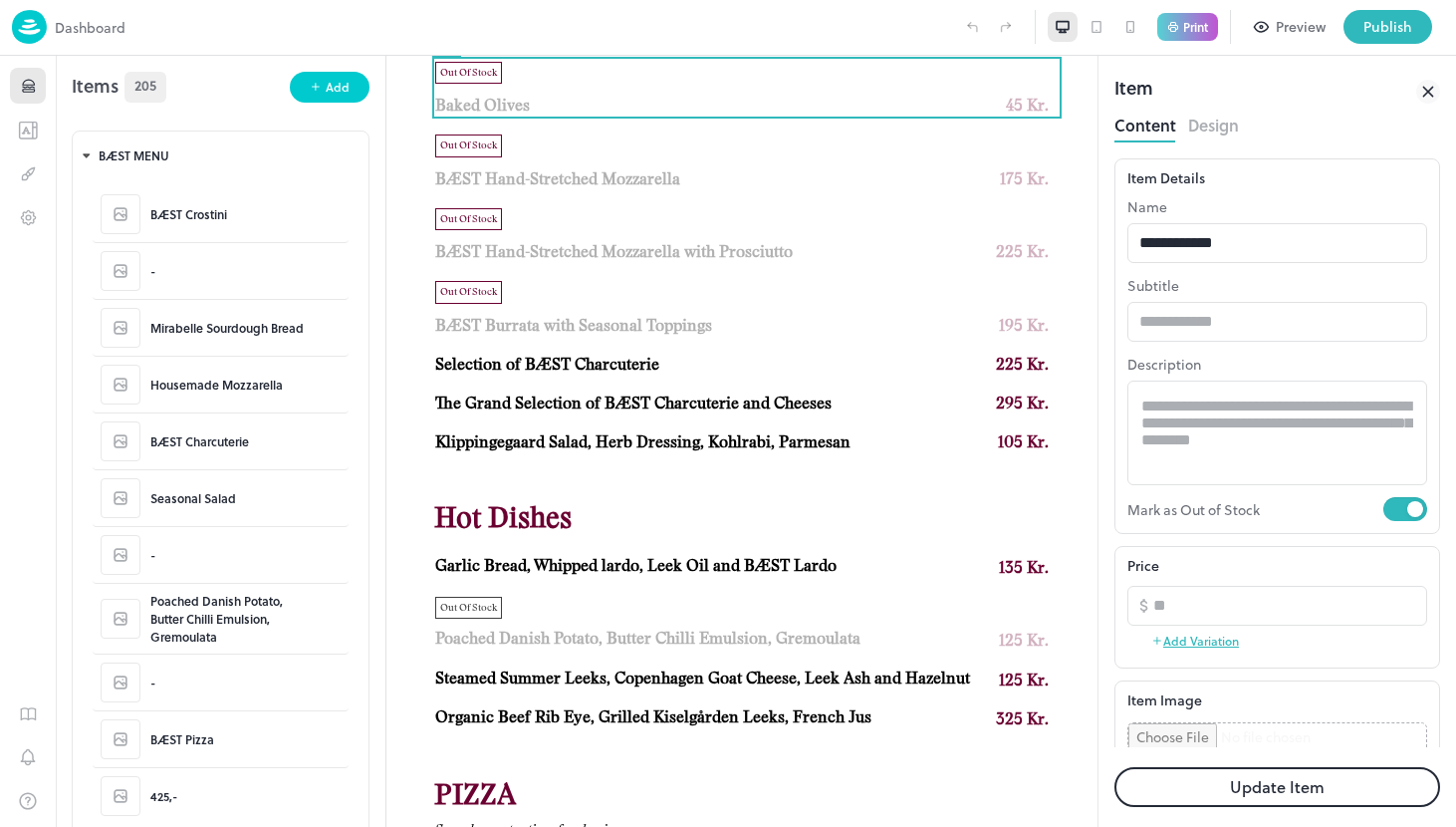 click 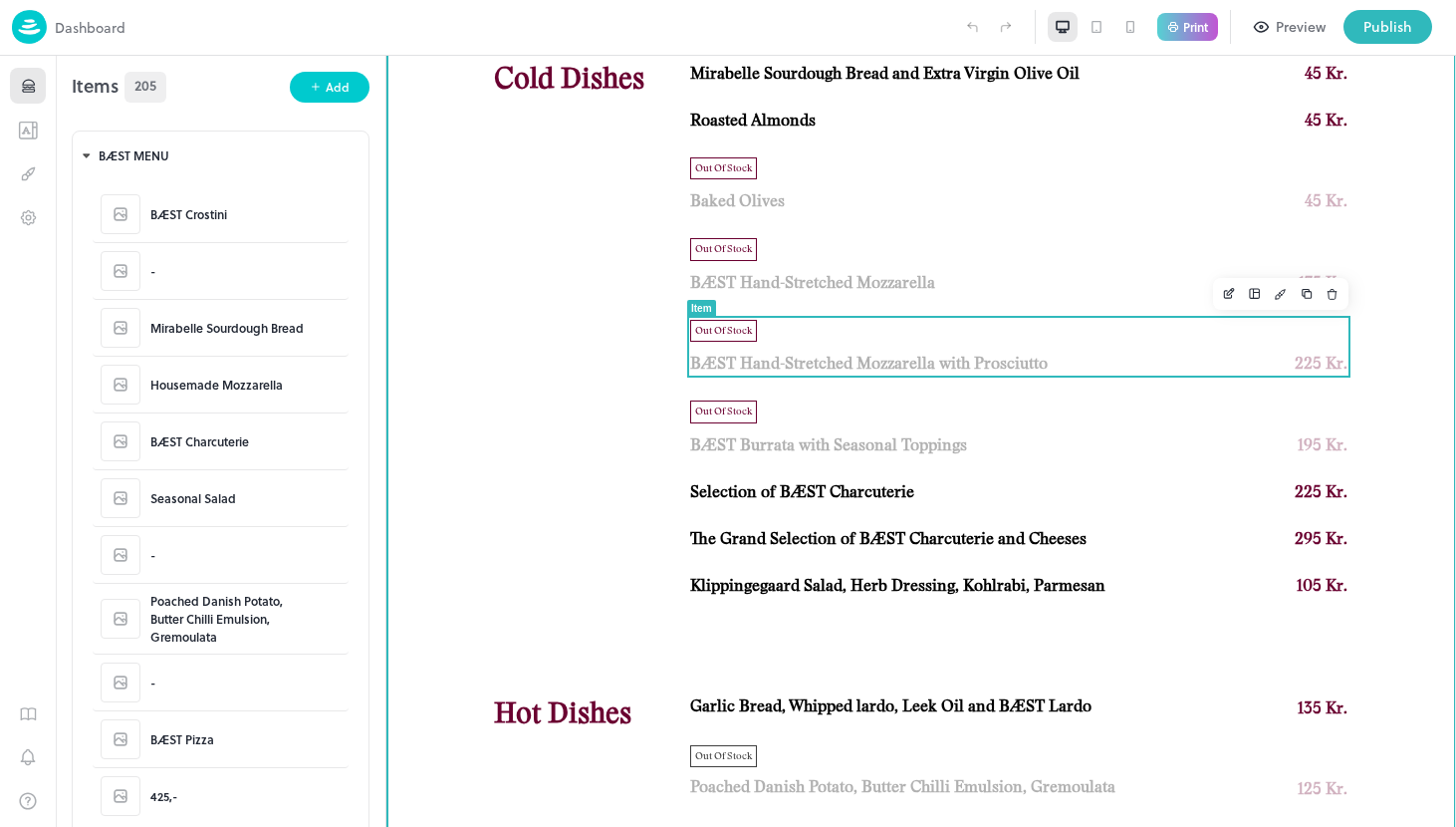 click on "BÆST Hand-Stretched Mozzarella with Prosciutto" at bounding box center [868, 364] 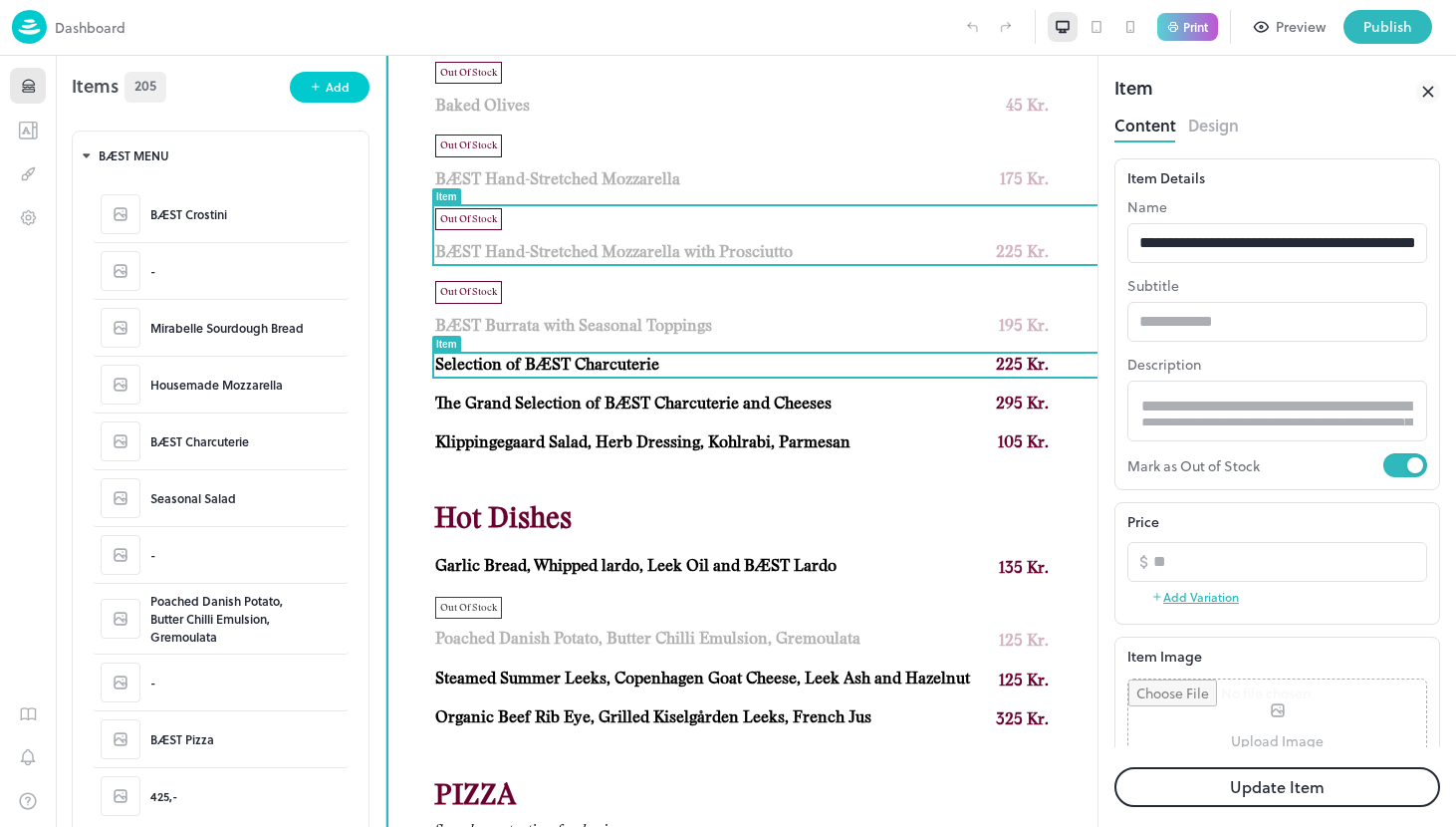 scroll, scrollTop: 0, scrollLeft: 0, axis: both 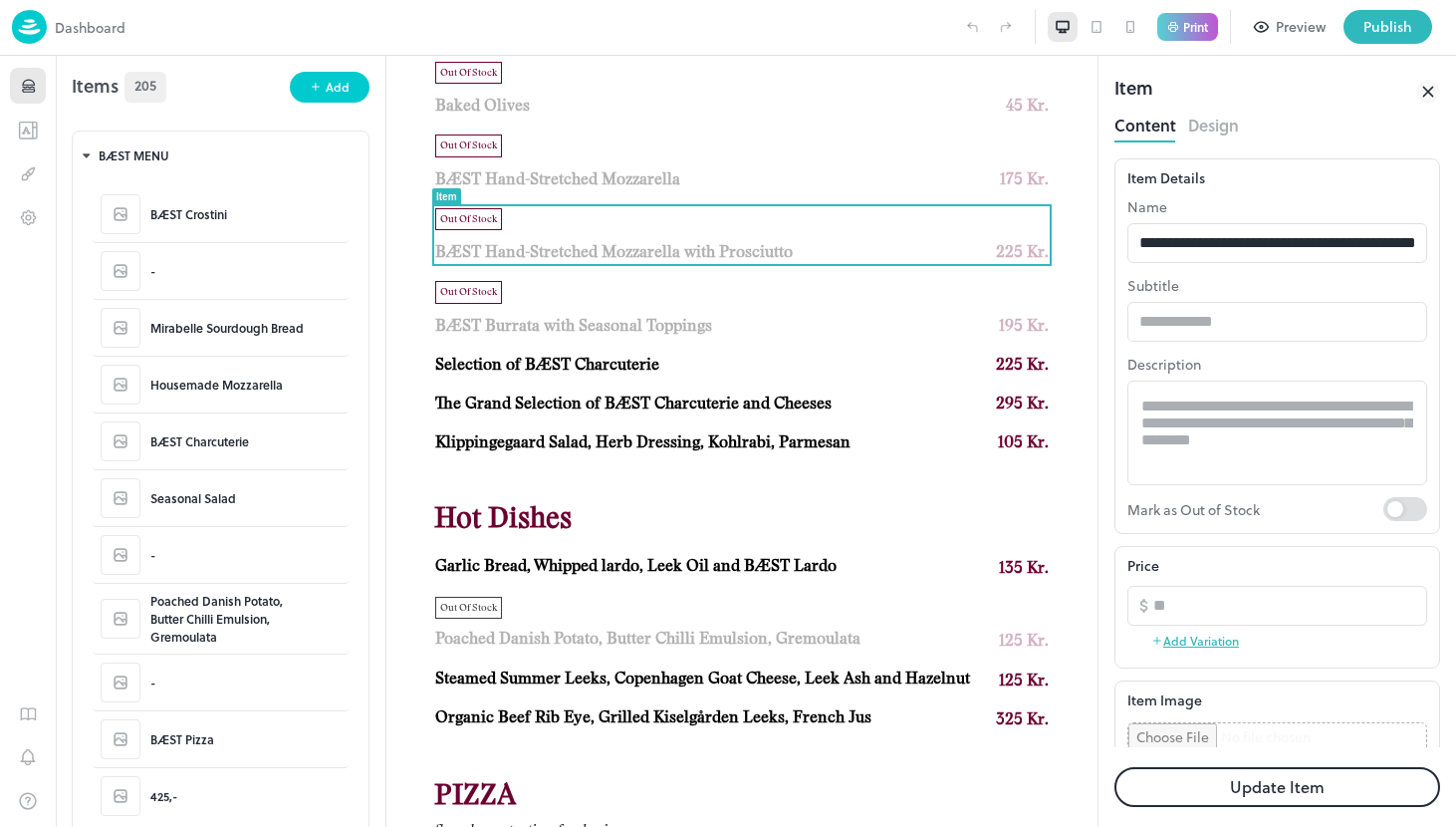 click on "Update Item" at bounding box center (1277, 787) 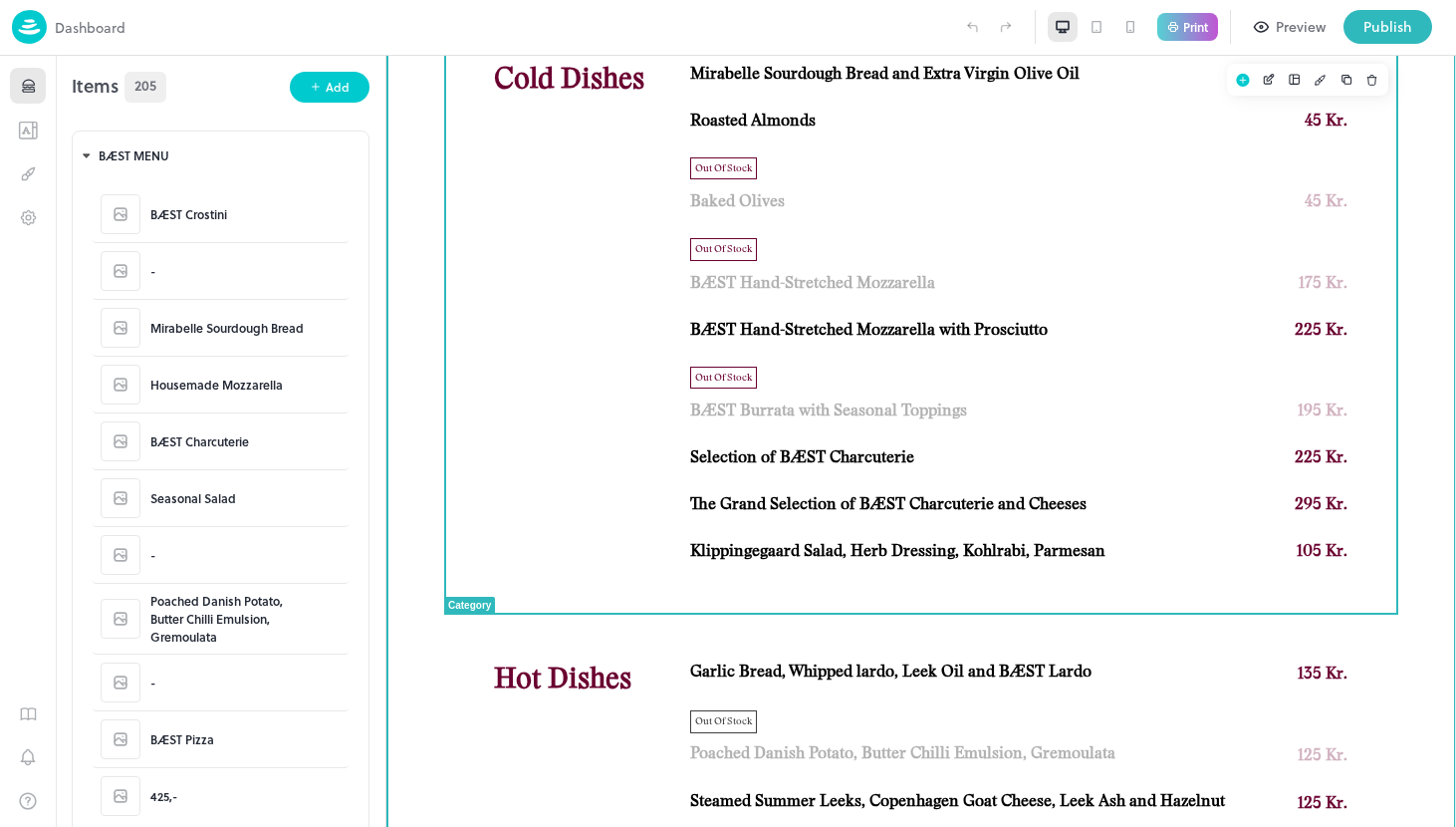 click on "Out Of Stock BÆST Burrata with Seasonal Toppings 195 Kr." at bounding box center (1019, 395) 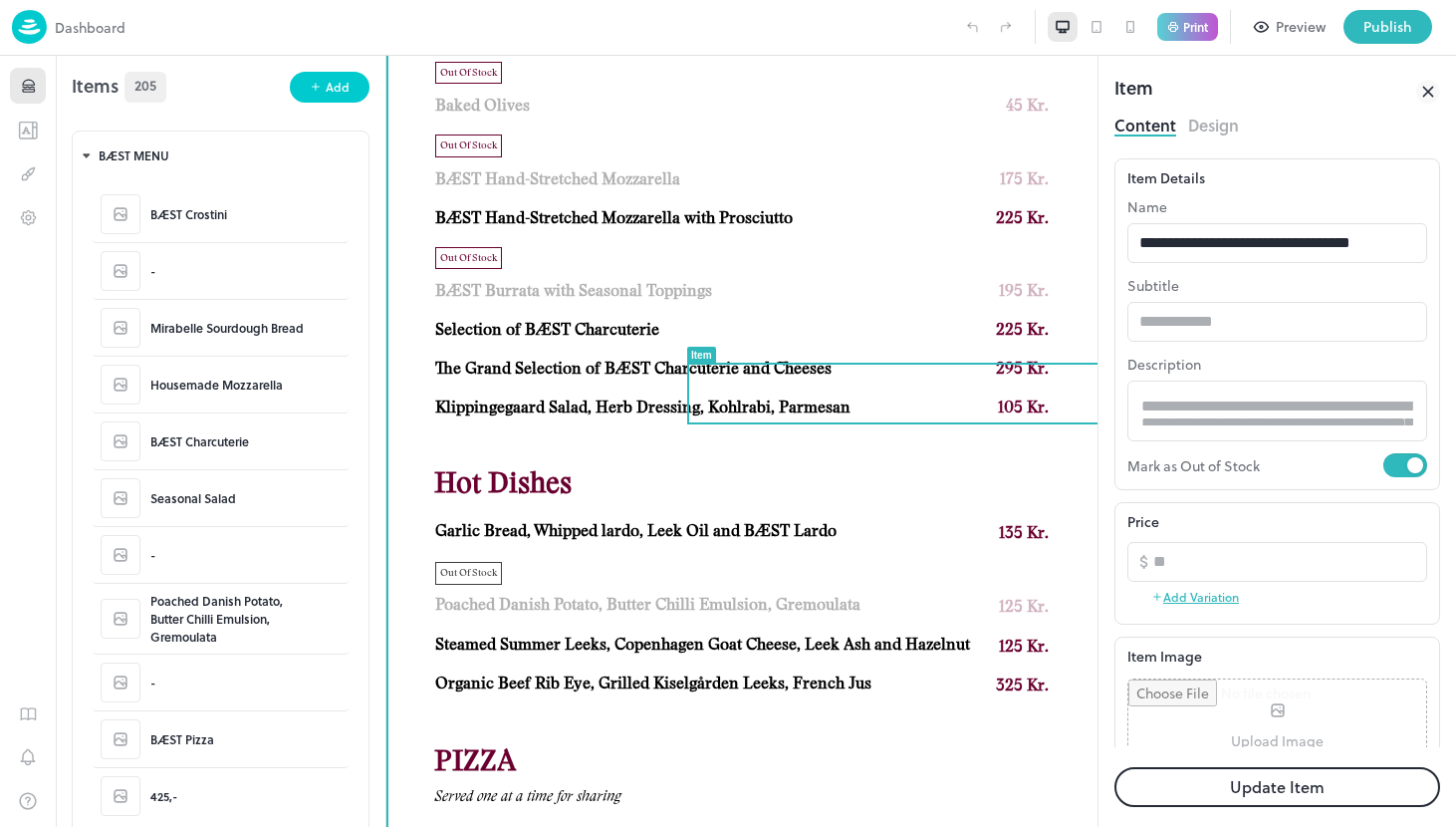 scroll, scrollTop: 0, scrollLeft: 0, axis: both 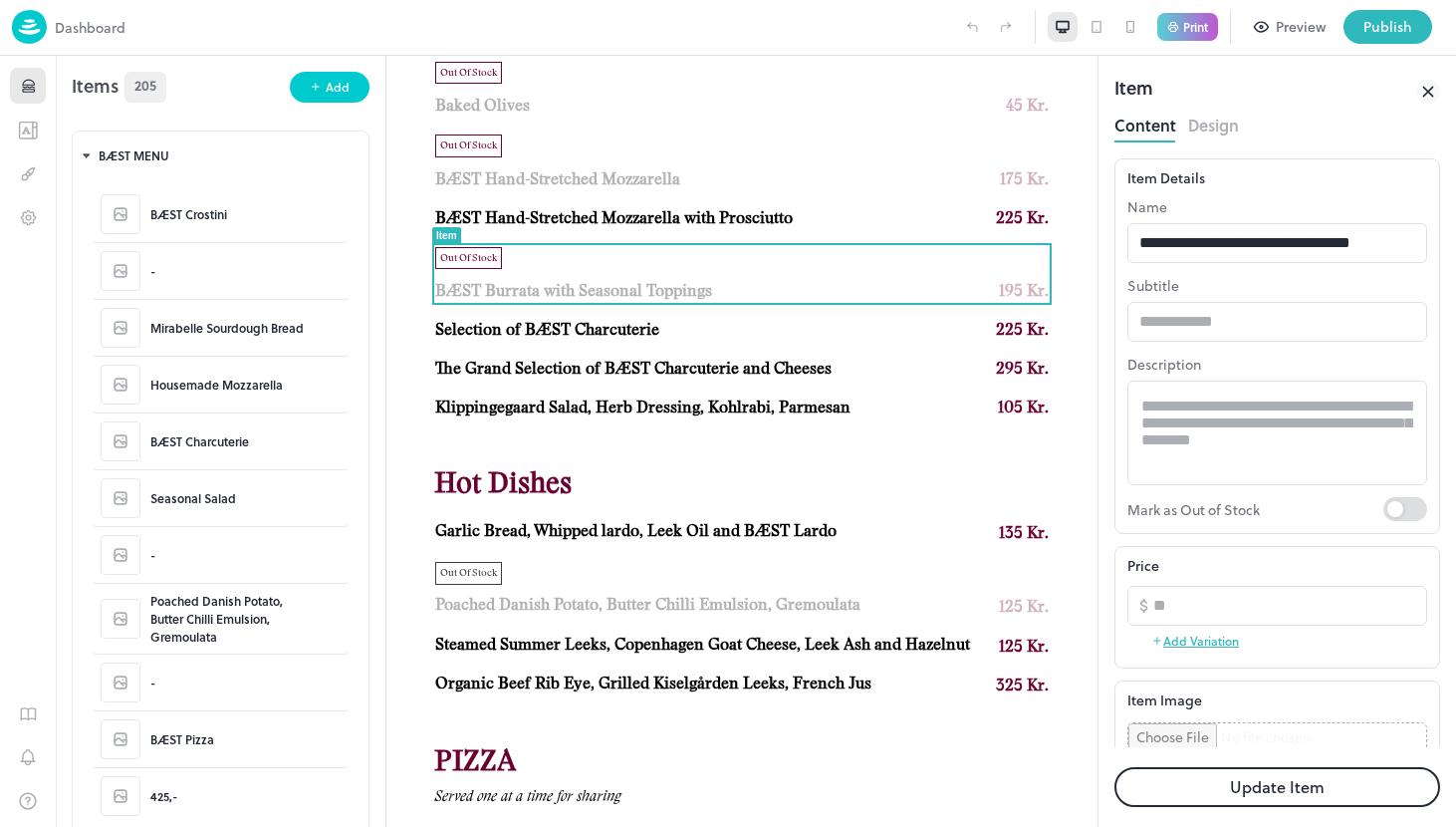click on "Update Item" at bounding box center (1277, 787) 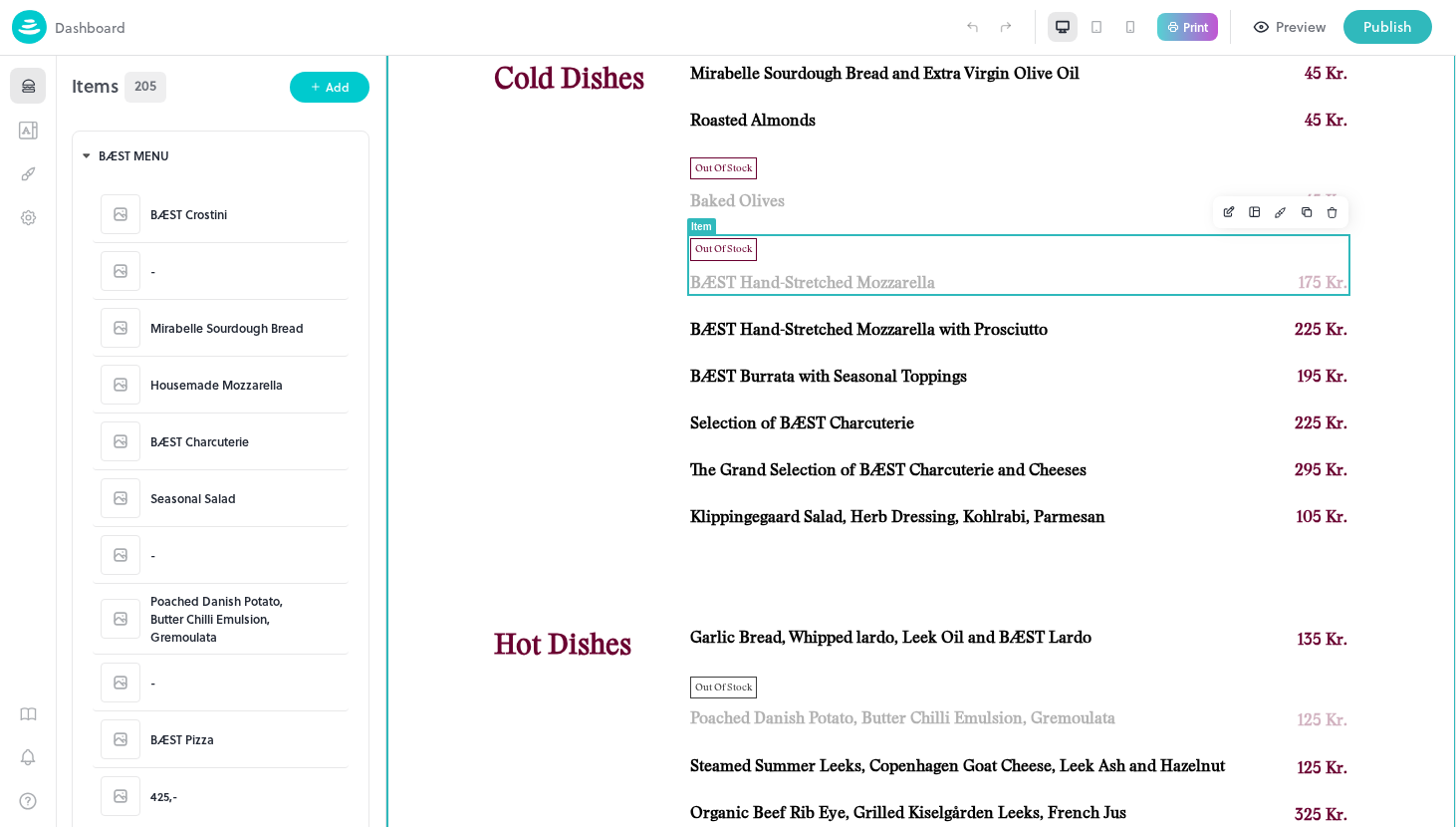 click on "Out Of Stock BÆST Hand-Stretched Mozzarella 175 Kr." at bounding box center (1019, 266) 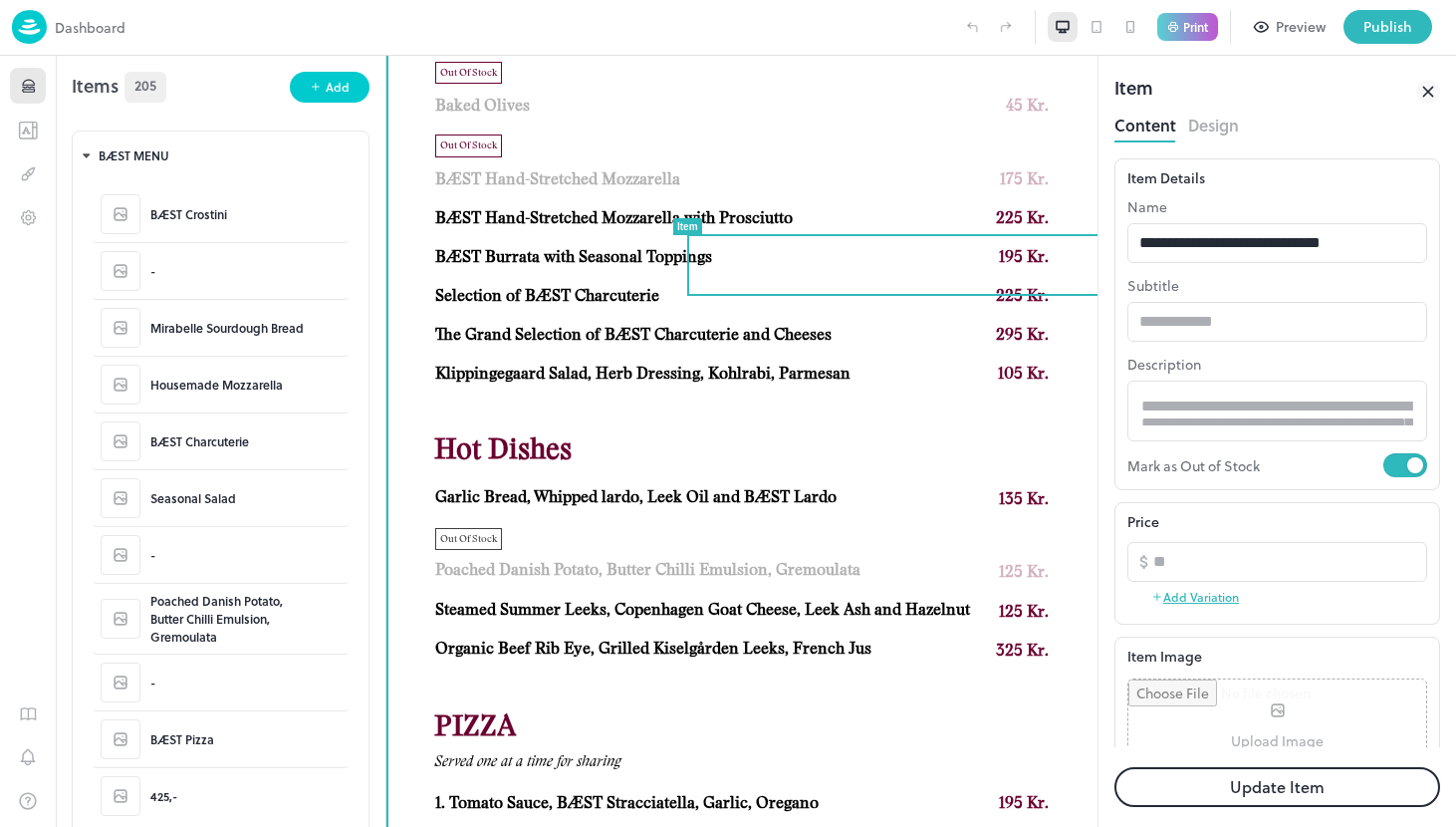 scroll, scrollTop: 0, scrollLeft: 0, axis: both 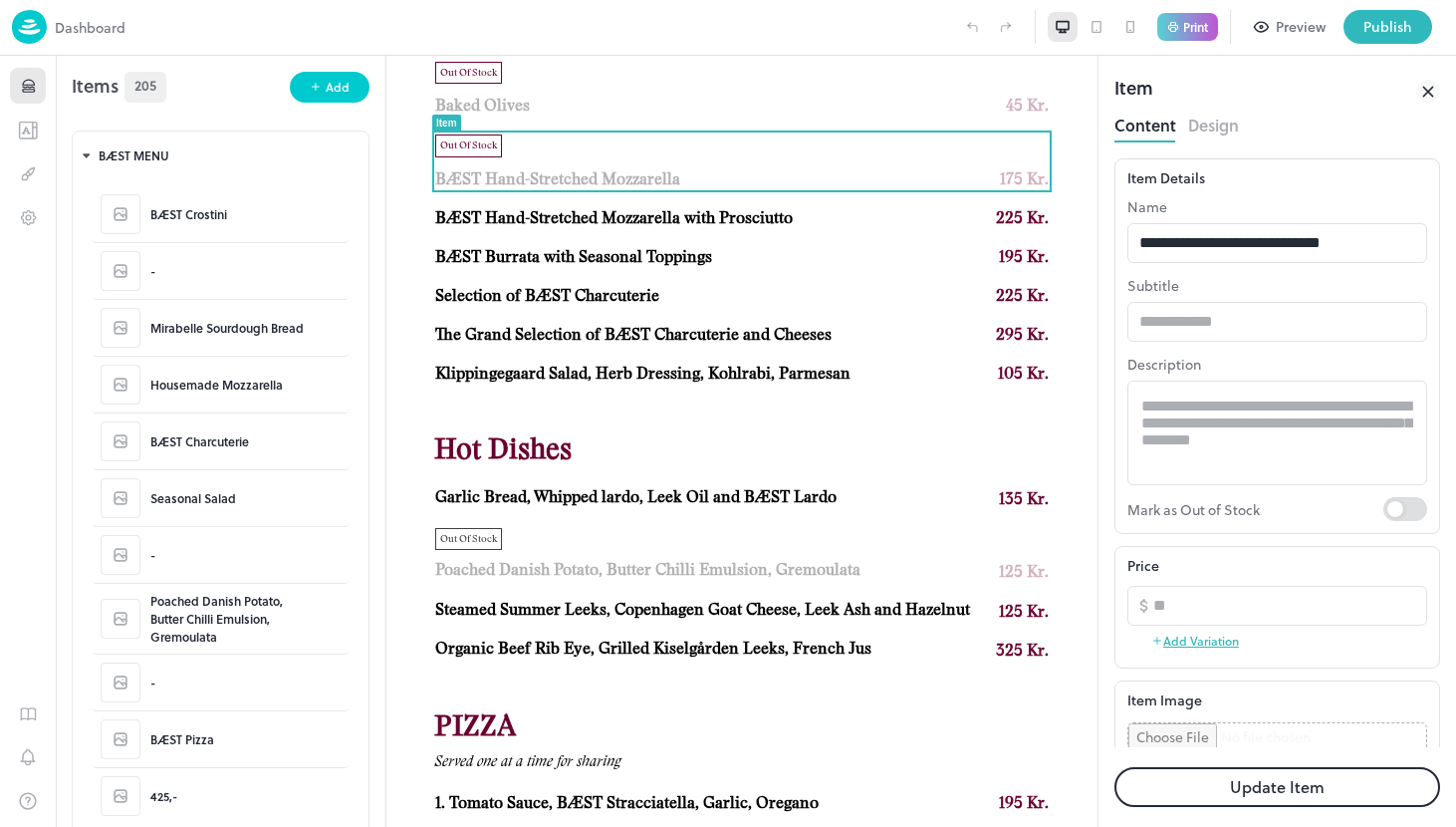 click on "Update Item" at bounding box center [1277, 787] 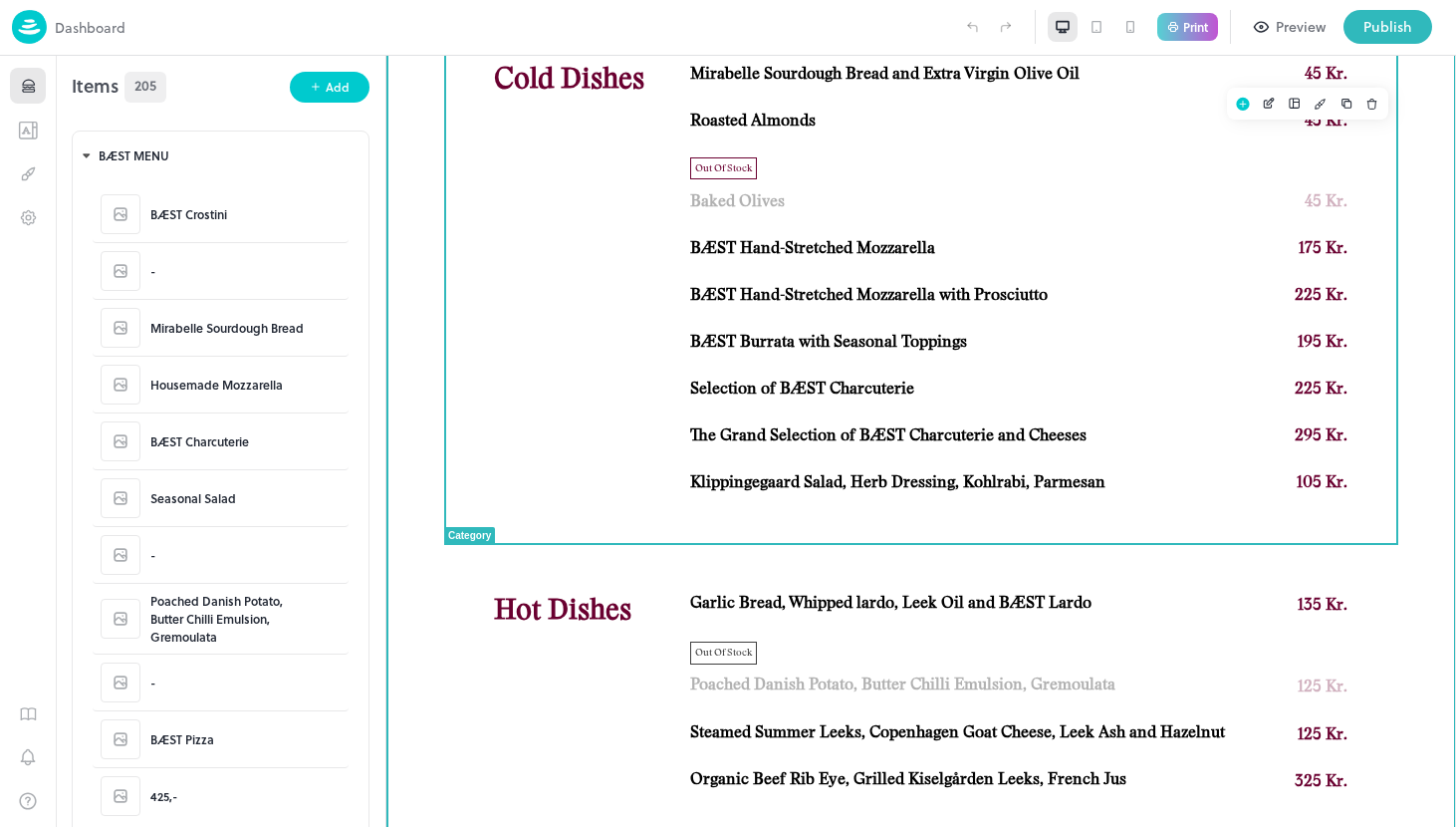 scroll, scrollTop: 1040, scrollLeft: 0, axis: vertical 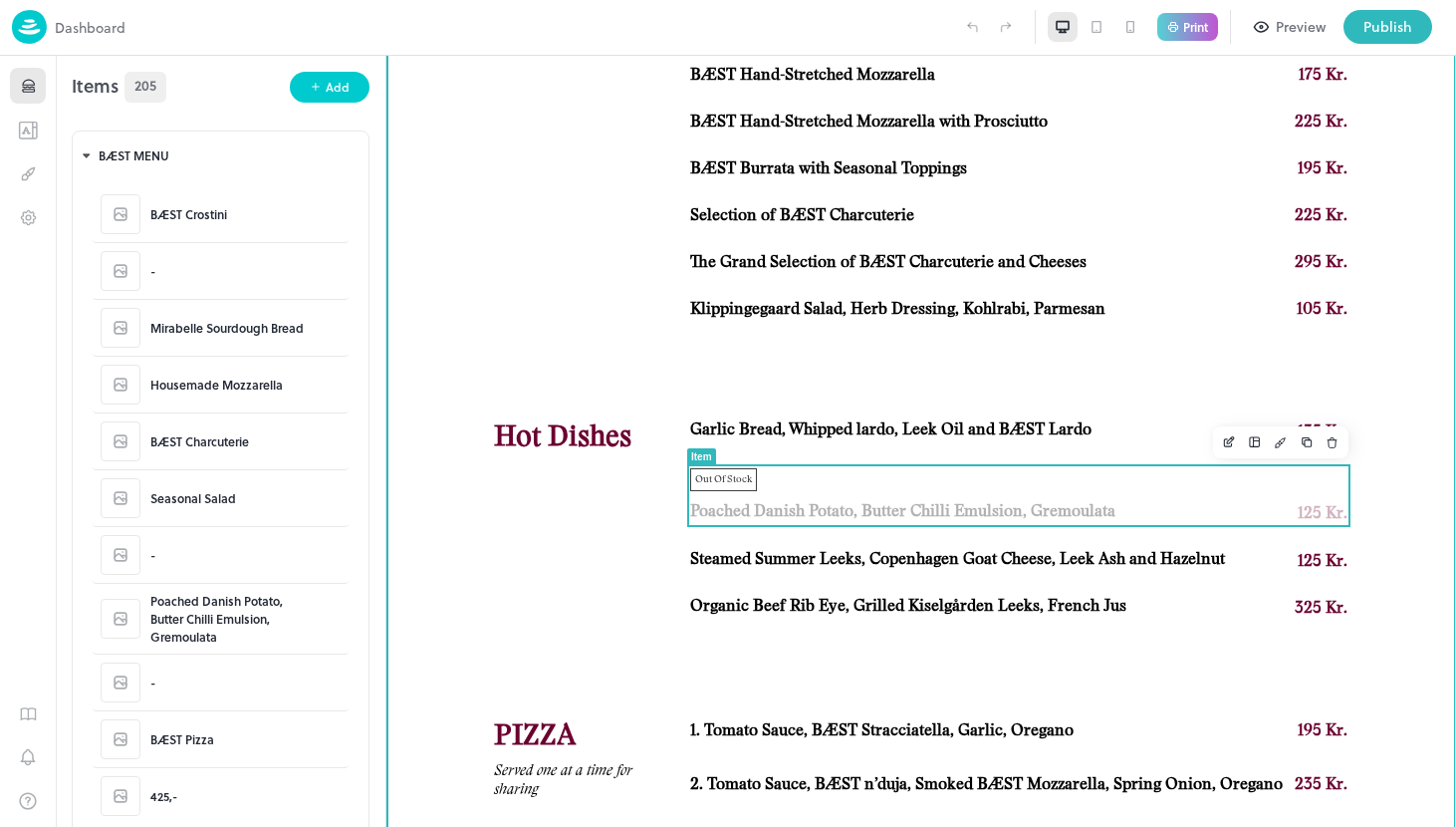 click on "Out Of Stock Poached Danish Potato, Butter Chilli Emulsion, Gremoulata 125 Kr." at bounding box center [1019, 496] 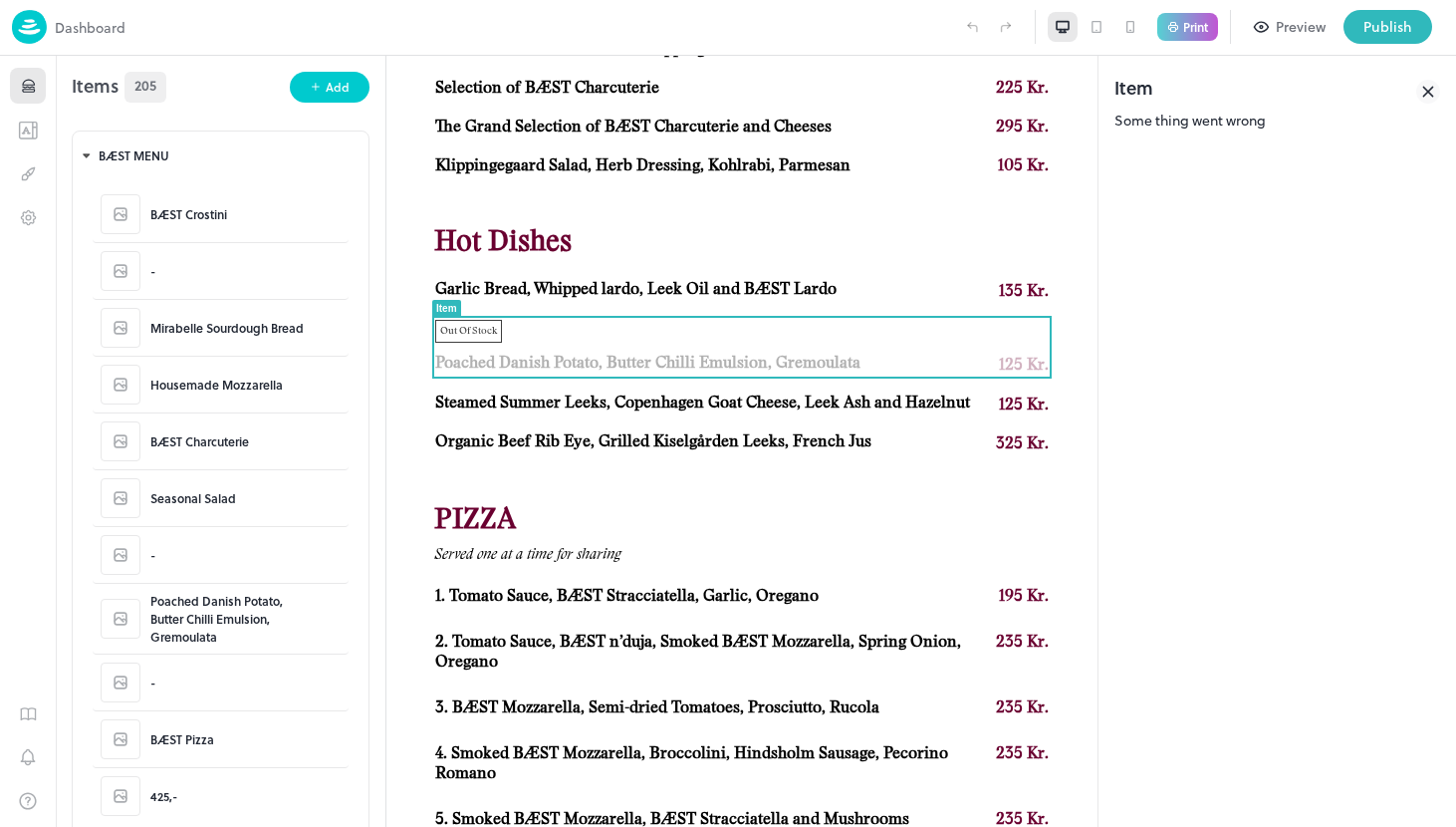 click on "Item Some thing went wrong" at bounding box center (1277, 441) 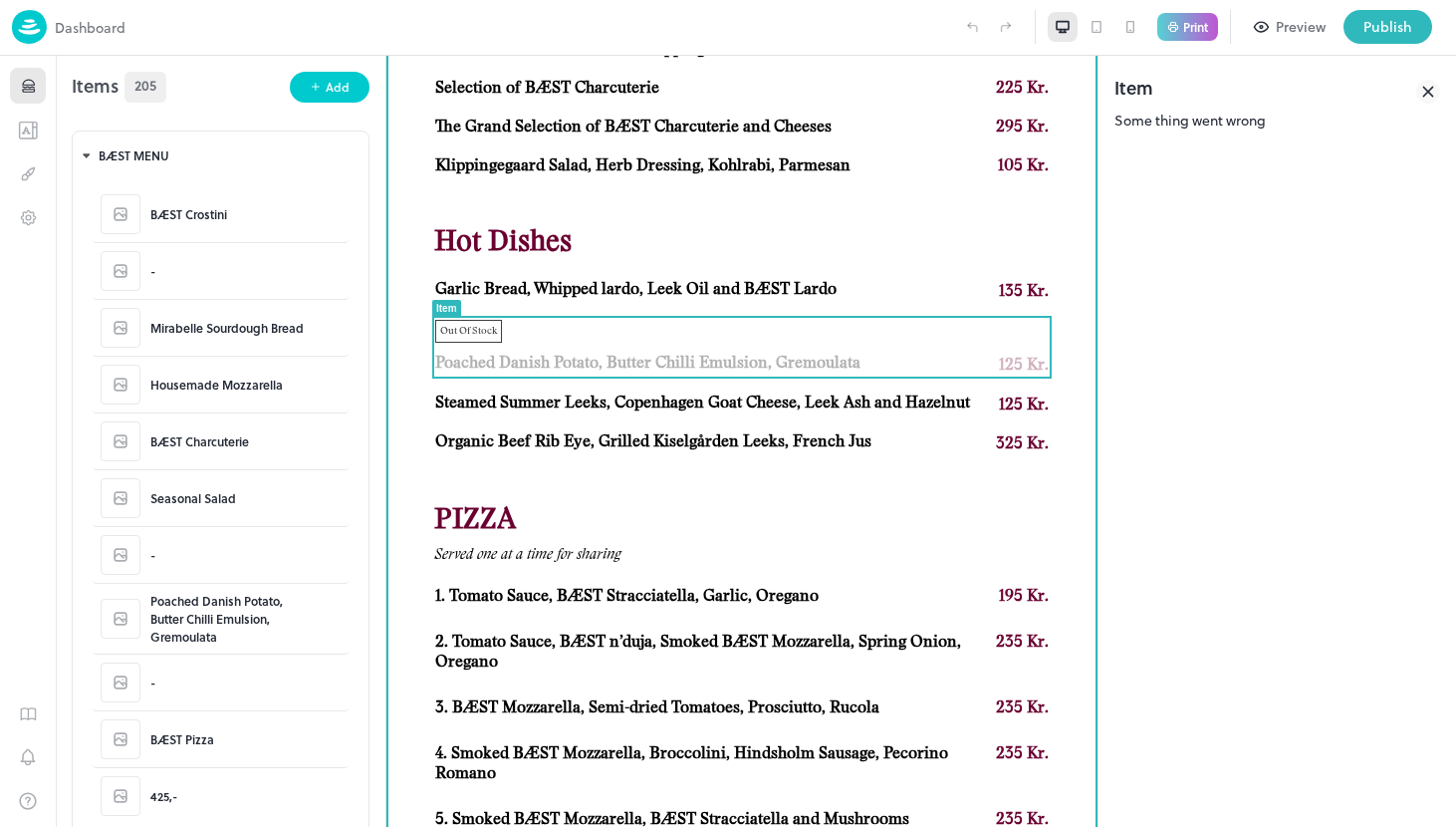click on "BÆST MENU BÆST Crostini - Mirabelle Sourdough Bread Housemade Mozzarella BÆST Charcuterie Seasonal Salad - Poached Danish Potato, Butter Chilli Emulsion, Gremoulata - BÆST Pizza 1/2 pizza of your choice per person.
Only sold as whole pizzas 425,- per person available util 21:30 À La Carte Our seasonal dishes highlight the best from our micro-dairy and charcuterie at Bæst. Cold Dishes Mirabelle Sourdough Bread and Extra Virgin Olive Oil 45 Kr. Roasted Almonds 45 Kr. Out Of Stock Baked Olives 45 Kr. BÆST Hand-Stretched Mozzarella 175 Kr. BÆST Hand-Stretched Mozzarella with Prosciutto 225 Kr. BÆST Burrata with Seasonal Toppings 195 Kr. Selection of BÆST Charcuterie 225 Kr. The Grand Selection of BÆST Charcuterie and Cheeses 295 Kr. Klippingegaard Salad, Herb Dressing, Kohlrabi, Parmesan 105 Kr. Hot Dishes Garlic Bread, Whipped lardo, Leek Oil and BÆST Lardo 135 Kr. Out Of Stock Poached Danish Potato, Butter Chilli Emulsion, Gremoulata 125 Kr. 125 Kr. 325 Kr. PIZZA 195 Kr. 235 Kr. _ _" at bounding box center [742, 728] 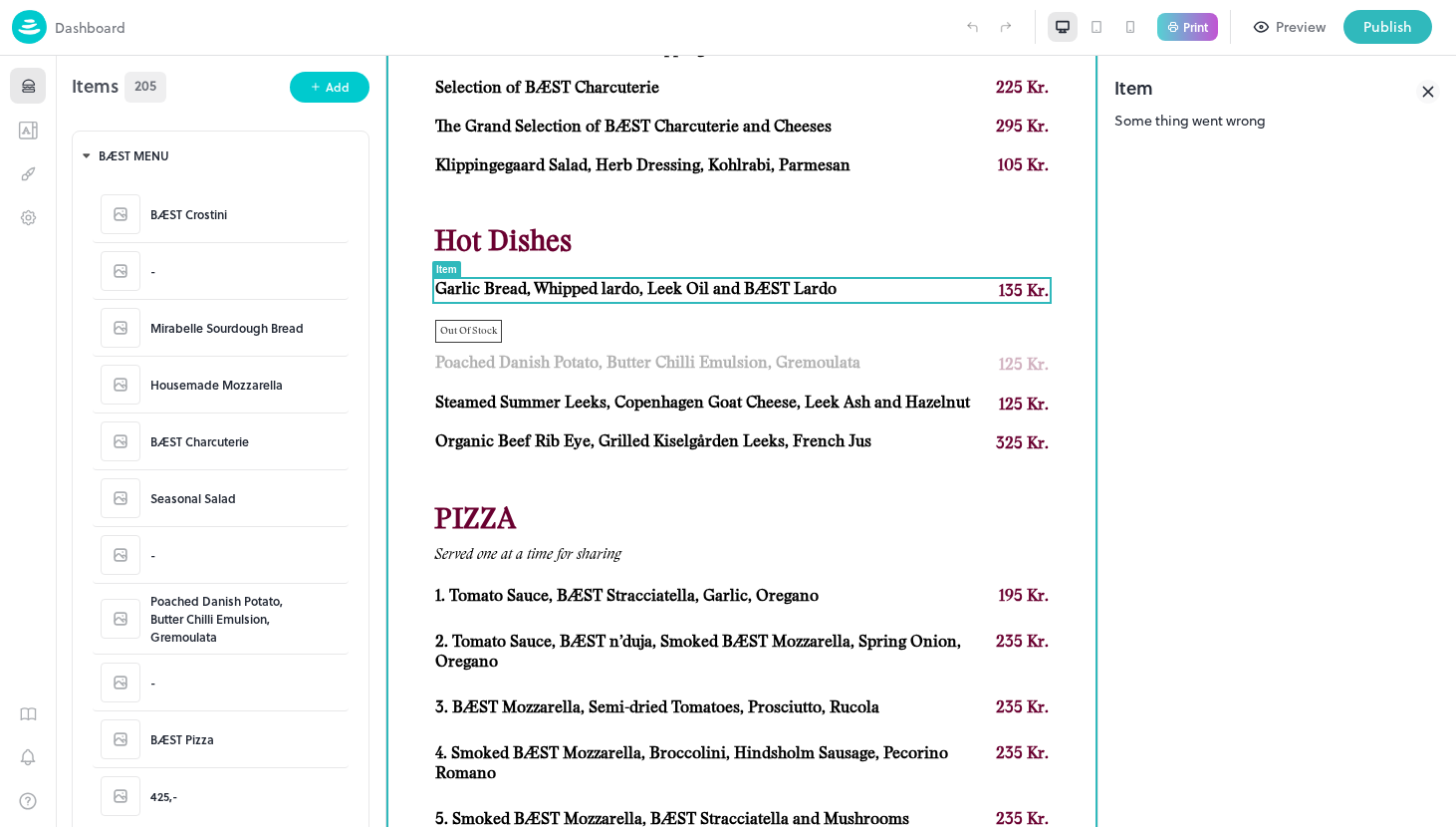 click on "Garlic Bread, Whipped lardo, Leek Oil and BÆST Lardo 135 Kr. Out Of Stock Poached Danish Potato, Butter Chilli Emulsion, Gremoulata 125 Kr. Steamed Summer Leeks, [CITY] Goat Cheese, Leek Ash and Hazelnut 125 Kr. Organic Beef Rib Eye, Grilled Kiselgården Leeks, French Jus 325 Kr." at bounding box center (742, 368) 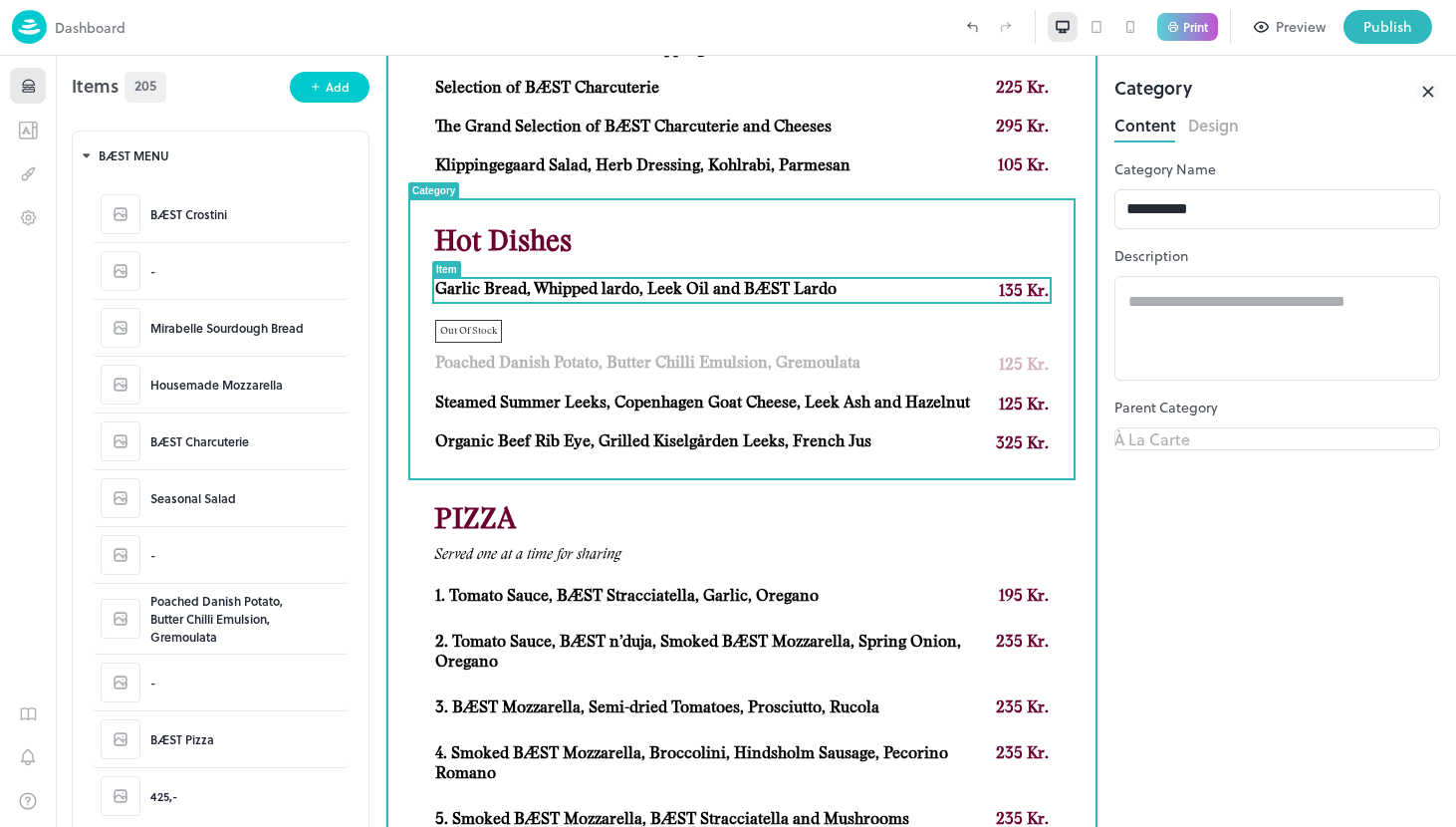 click on "Garlic Bread, Whipped lardo, Leek Oil and BÆST Lardo" at bounding box center (635, 289) 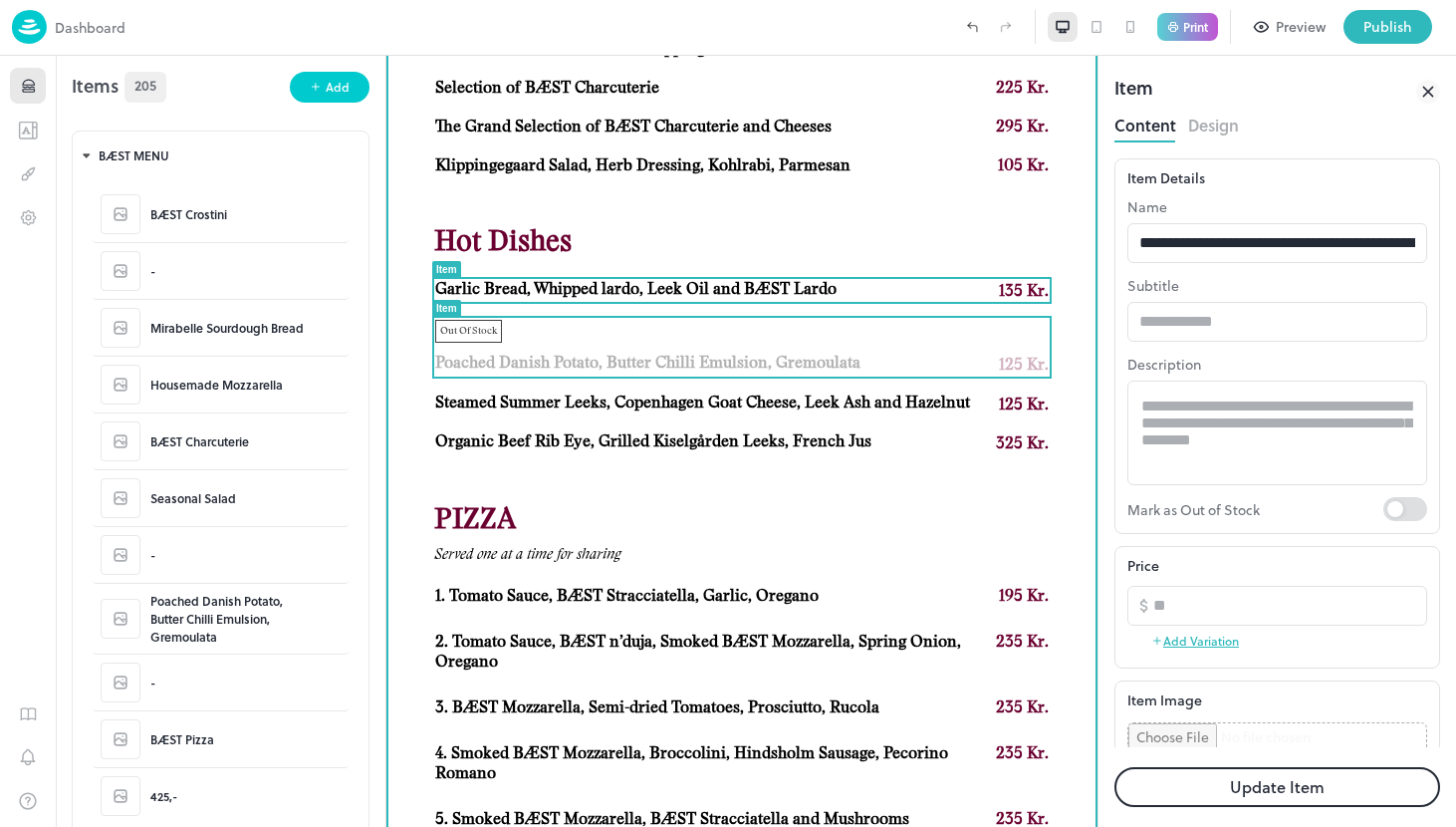 click on "Poached Danish Potato, Butter Chilli Emulsion, Gremoulata" at bounding box center (647, 363) 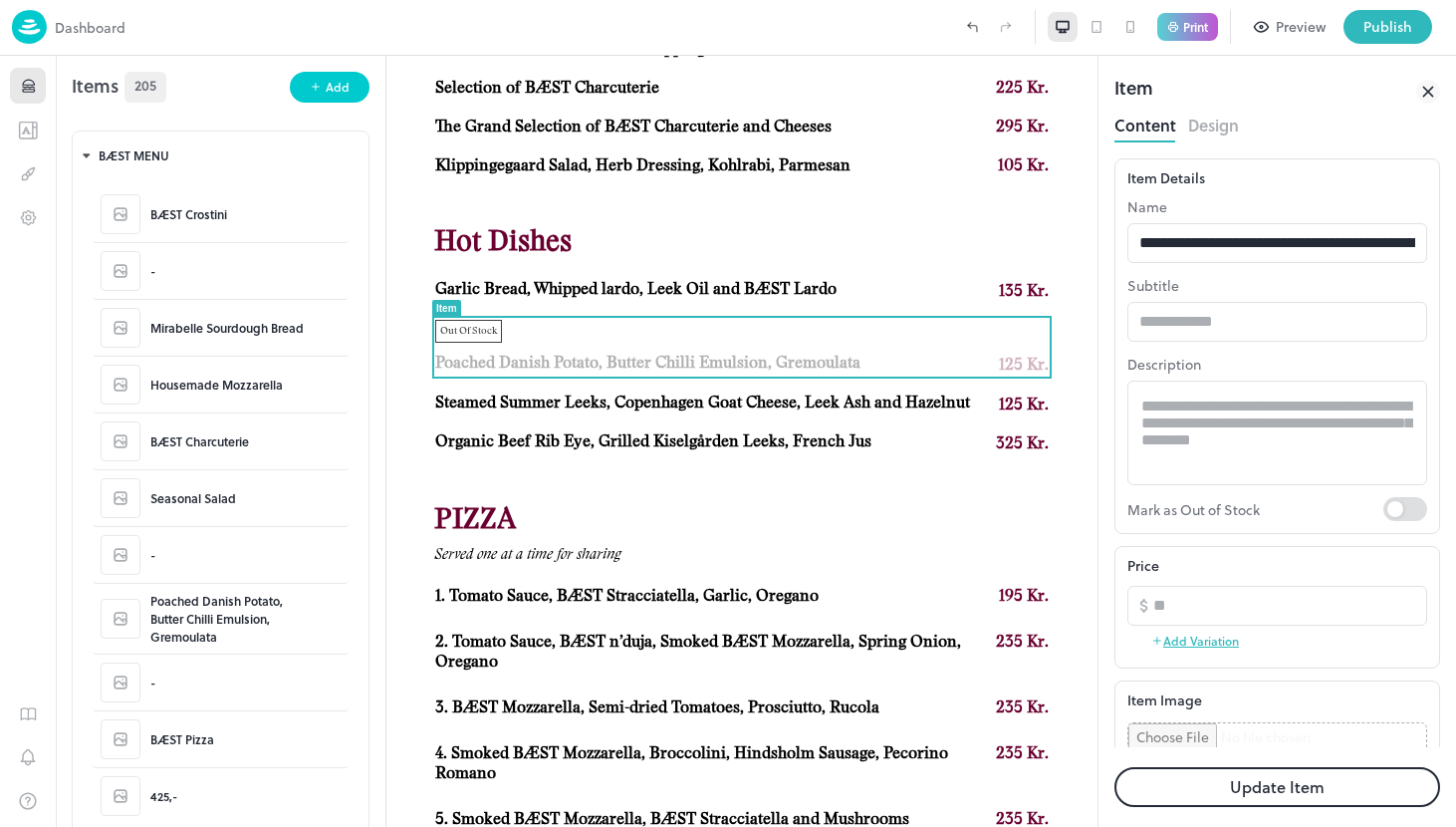 click on "Update Item" at bounding box center [1277, 787] 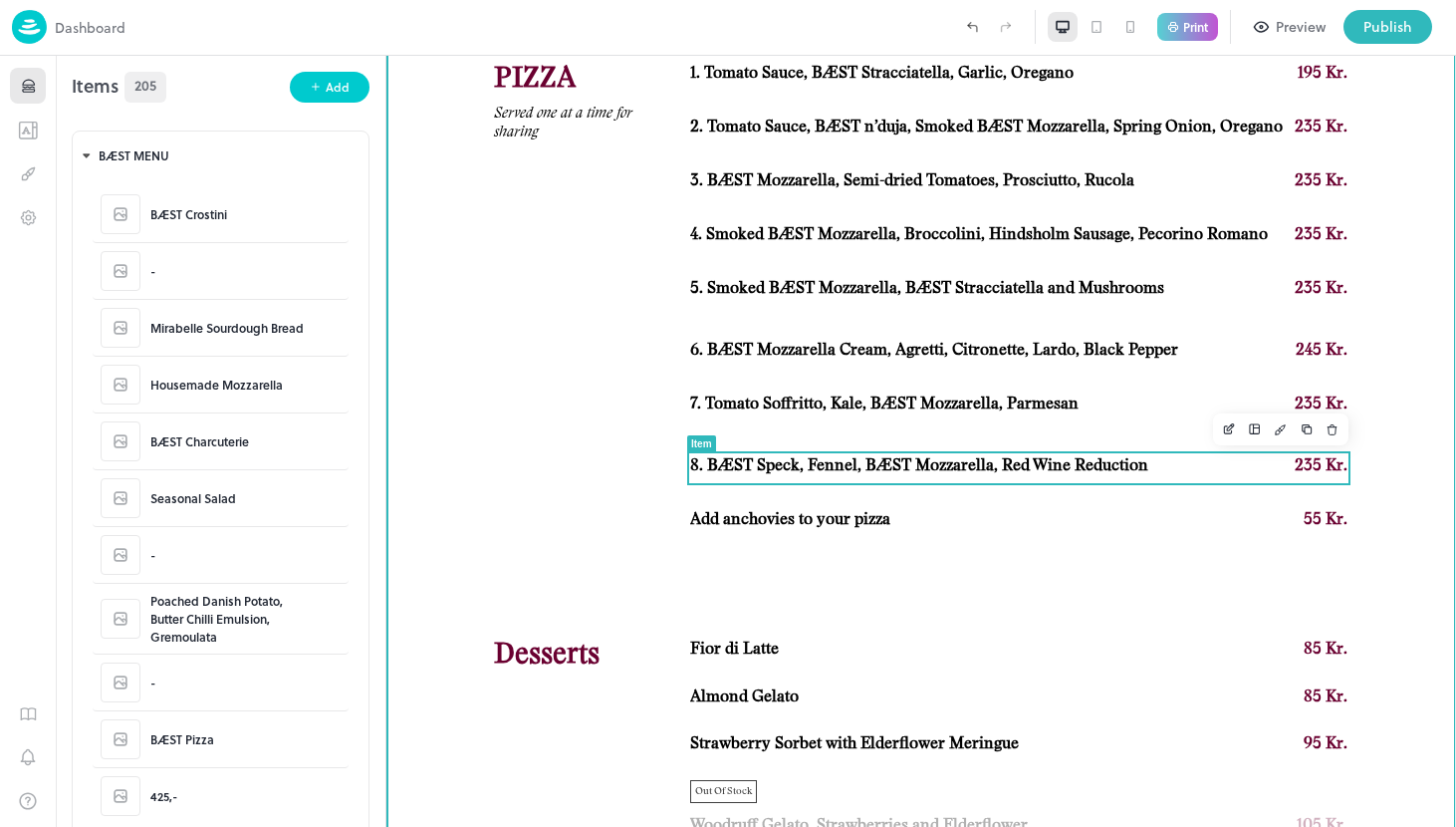 scroll, scrollTop: 1817, scrollLeft: 0, axis: vertical 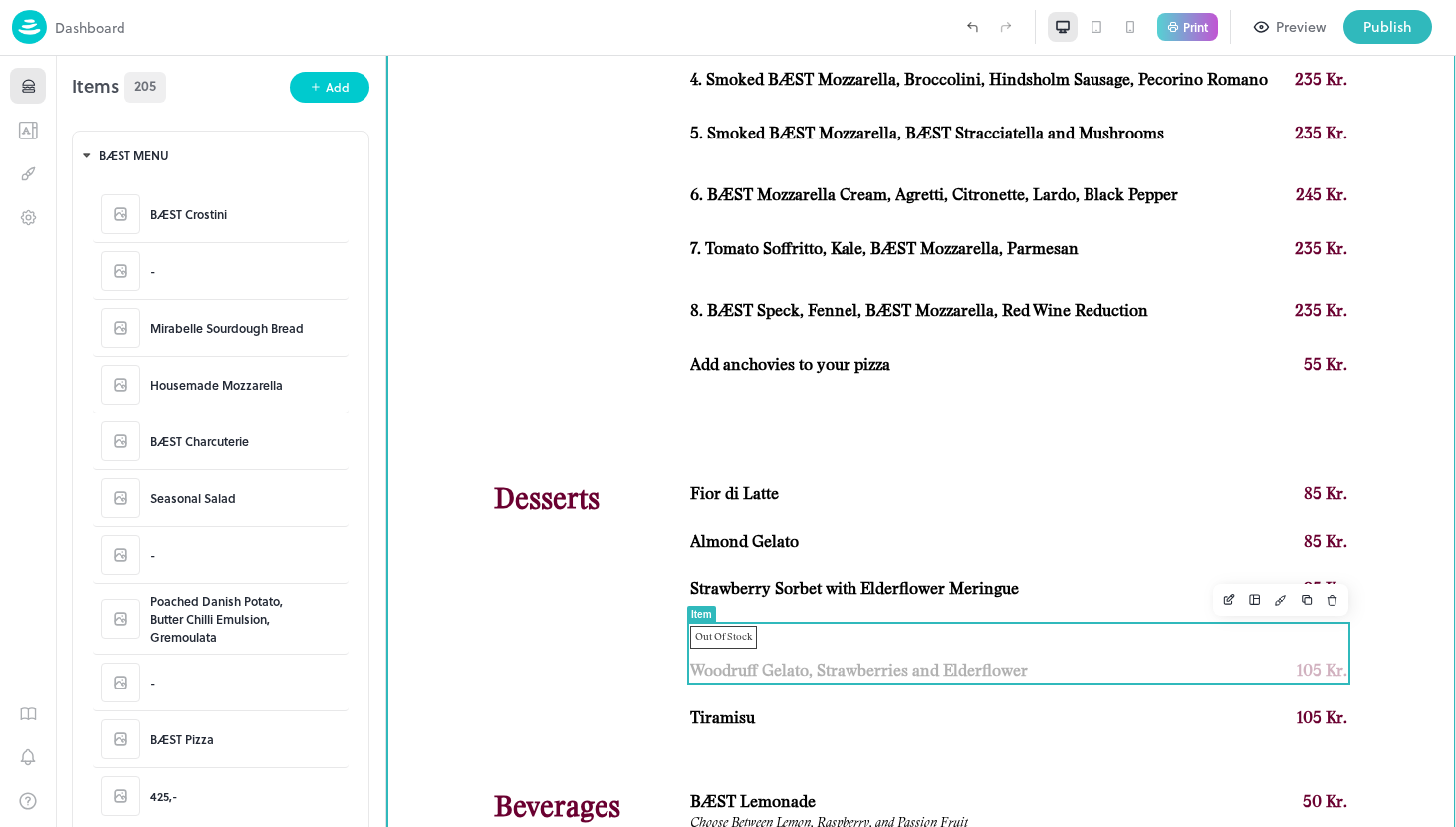 click on "Out Of Stock Woodruff Gelato, Strawberries and Elderflower 105 Kr." at bounding box center (1019, 654) 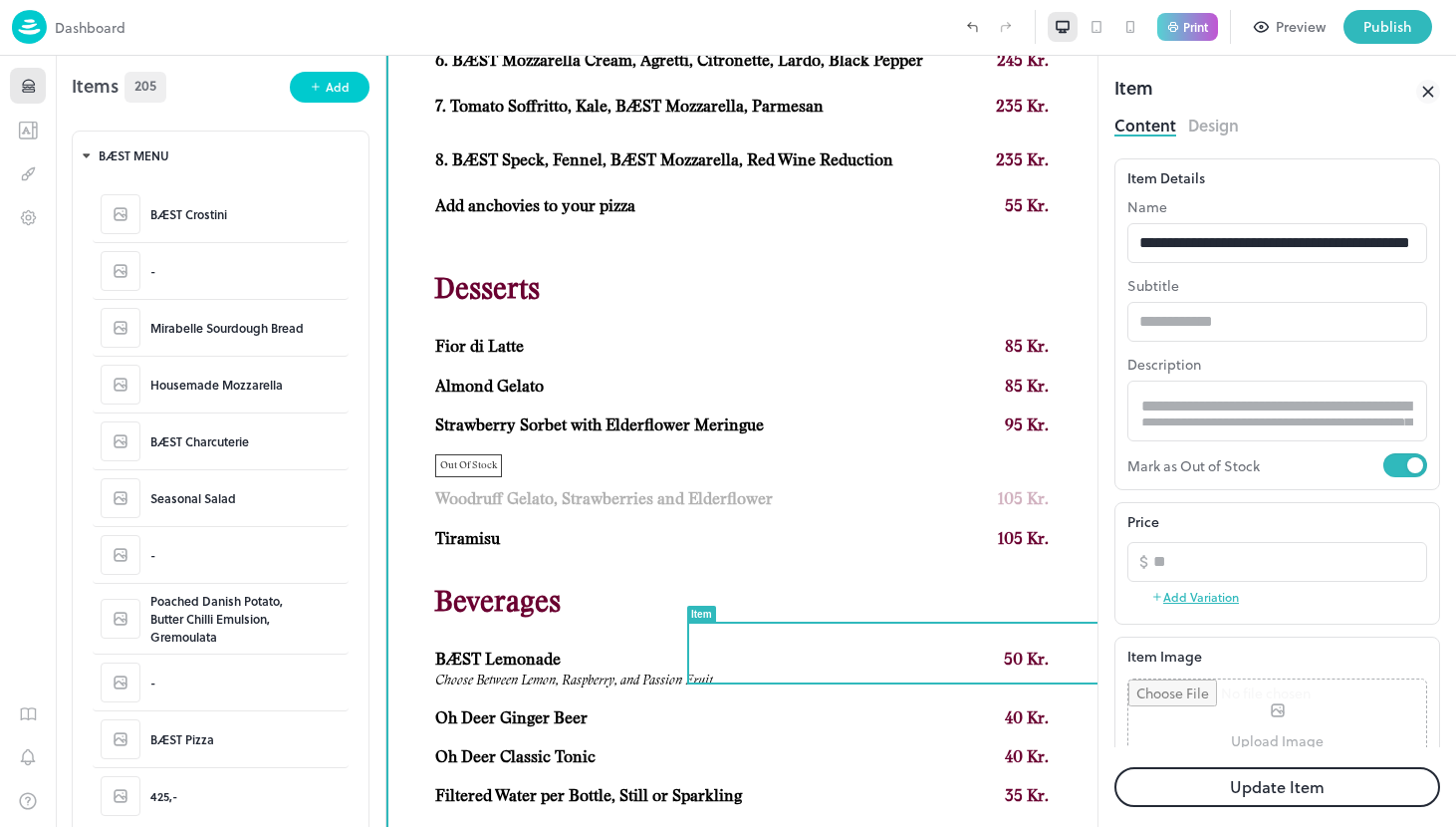 scroll, scrollTop: 0, scrollLeft: 11, axis: horizontal 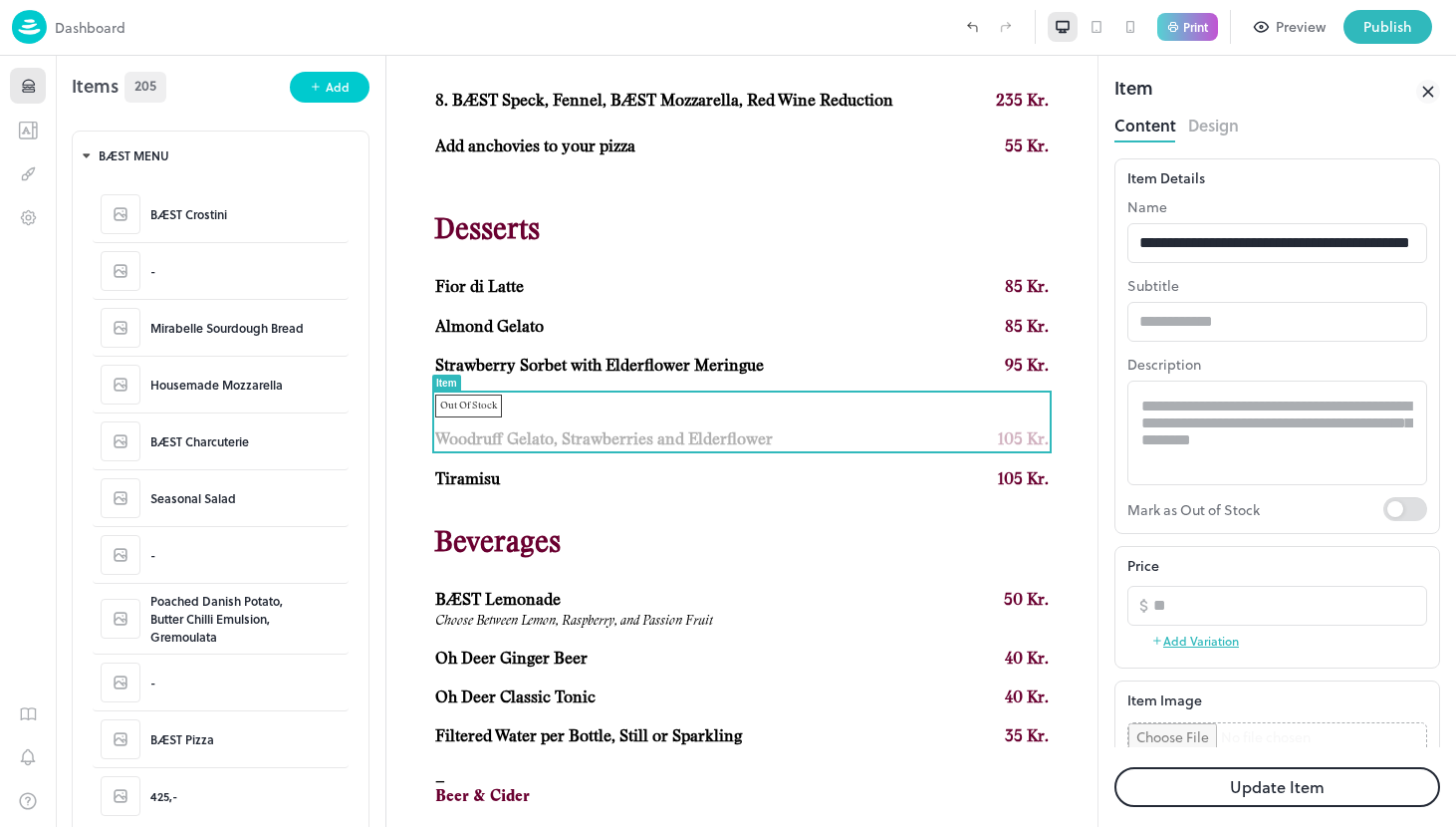 click on "Update Item" at bounding box center (1277, 787) 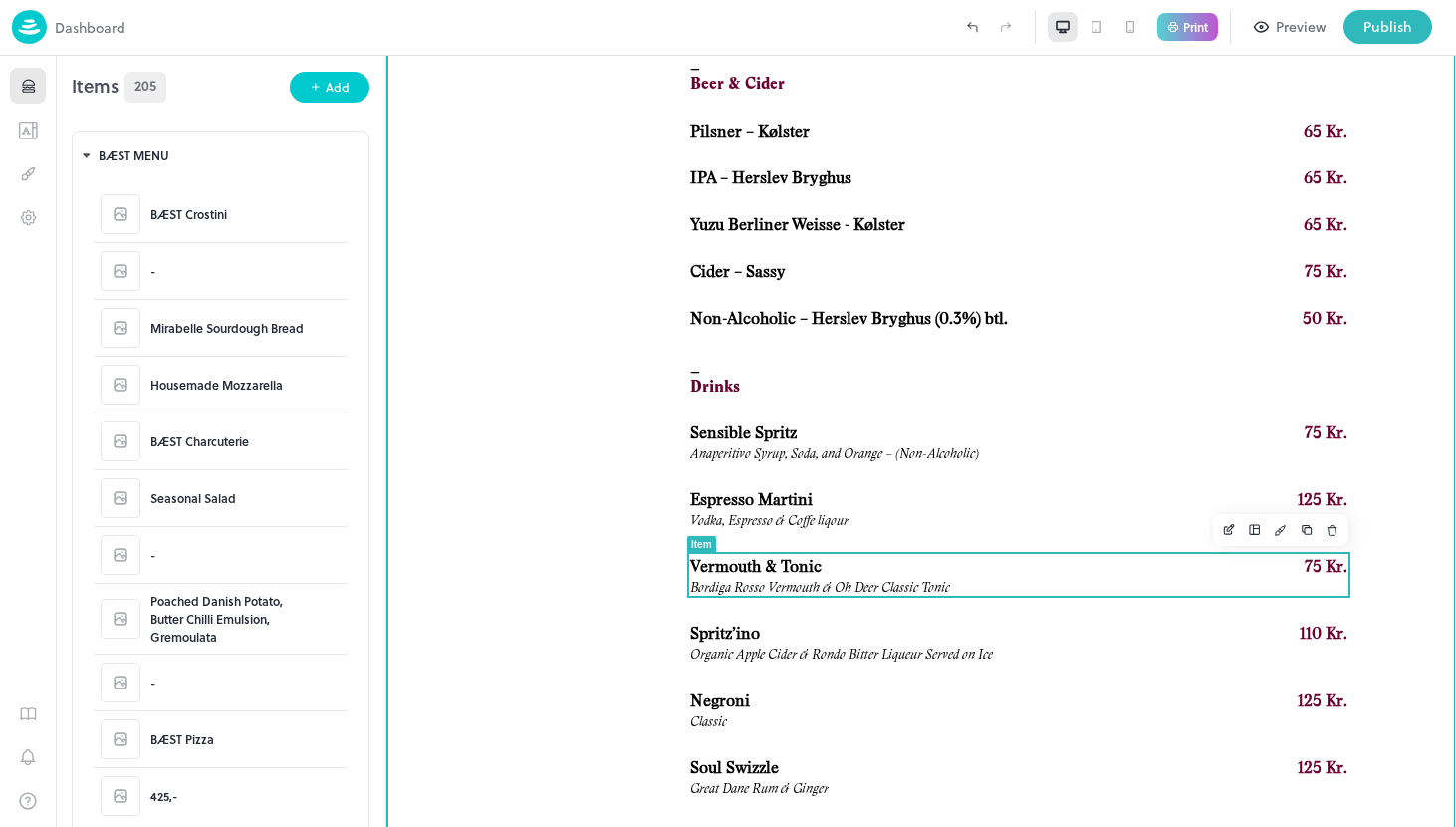 scroll, scrollTop: 2708, scrollLeft: 0, axis: vertical 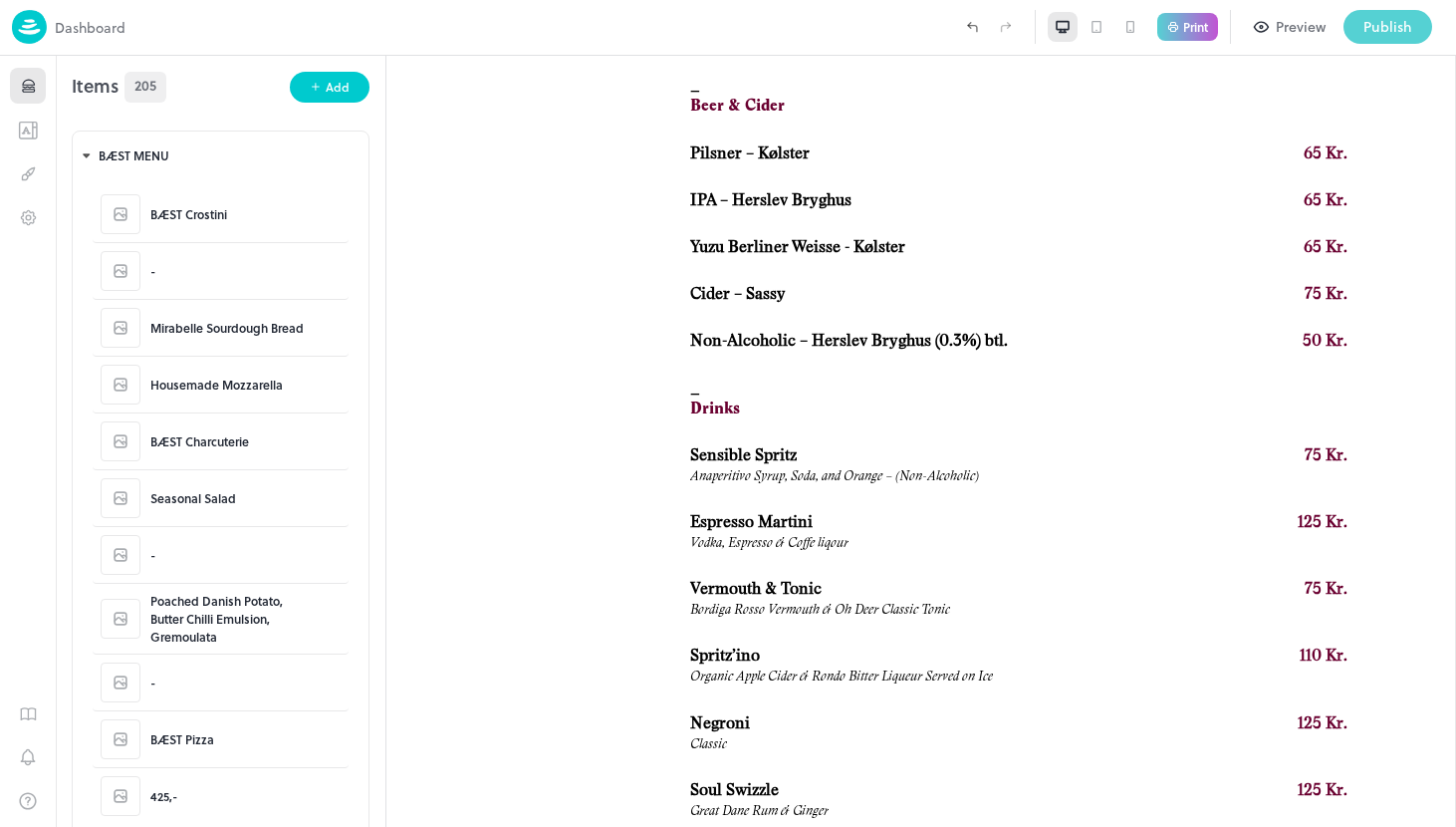 click on "Publish" at bounding box center [1387, 27] 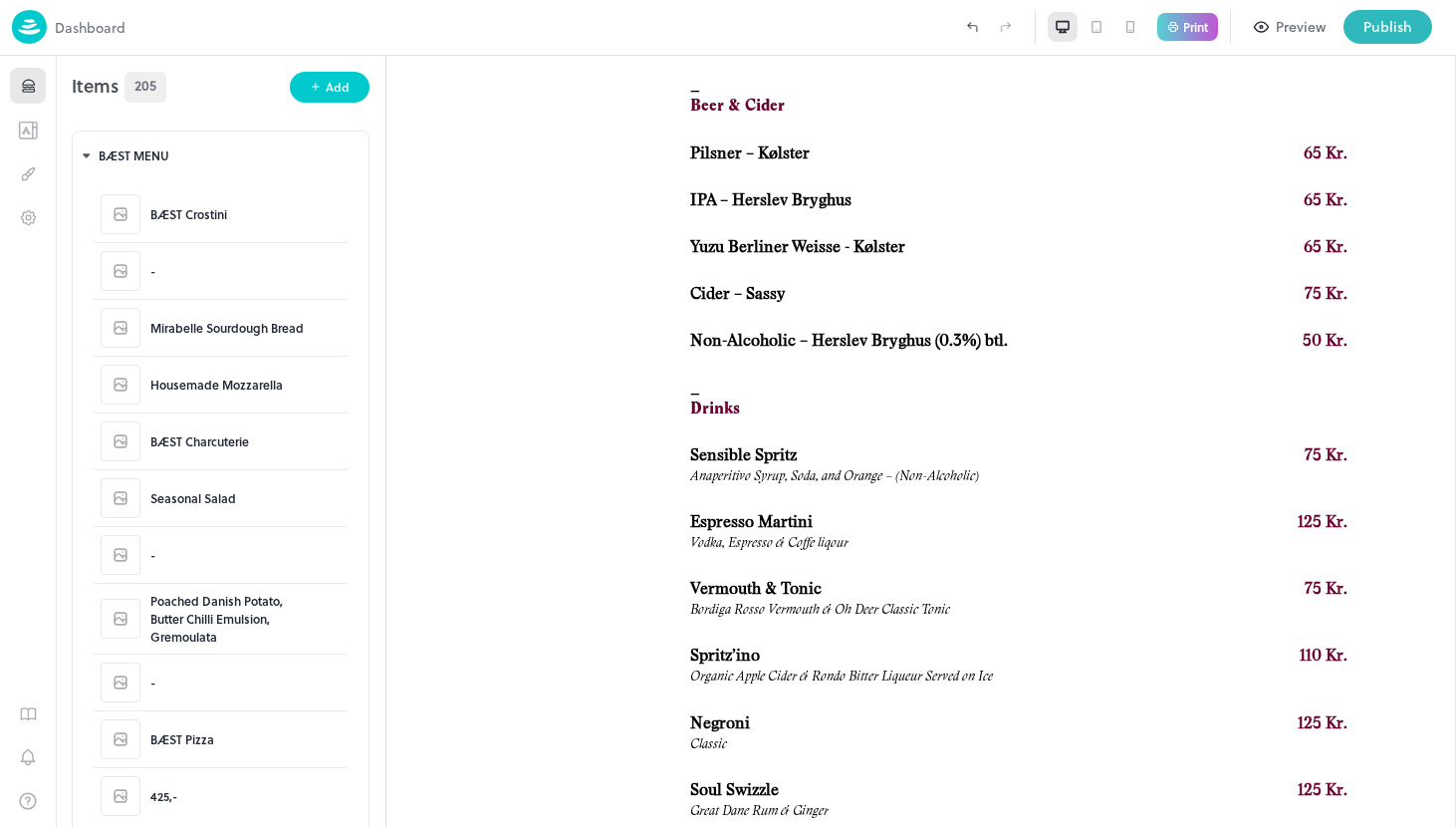 click on "Go to Dashboard" at bounding box center [518, 1439] 